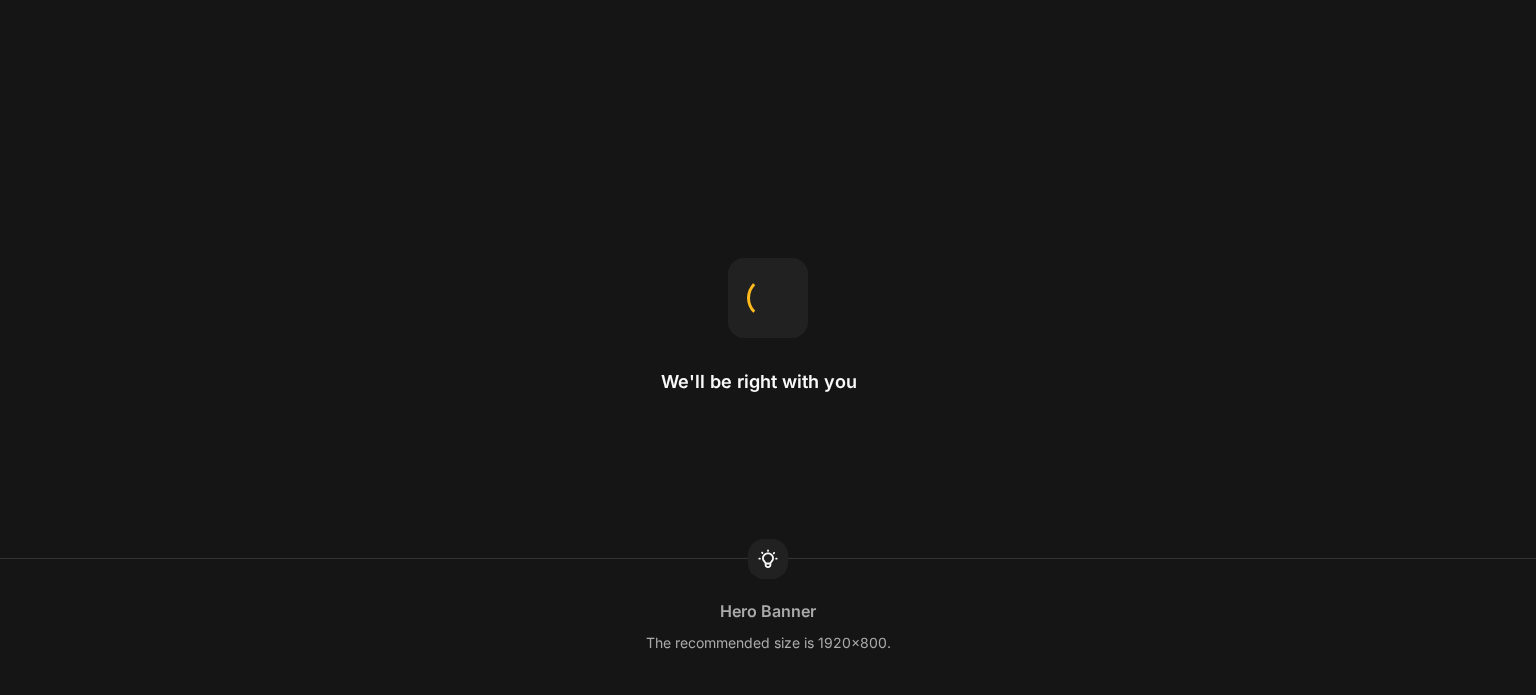 scroll, scrollTop: 0, scrollLeft: 0, axis: both 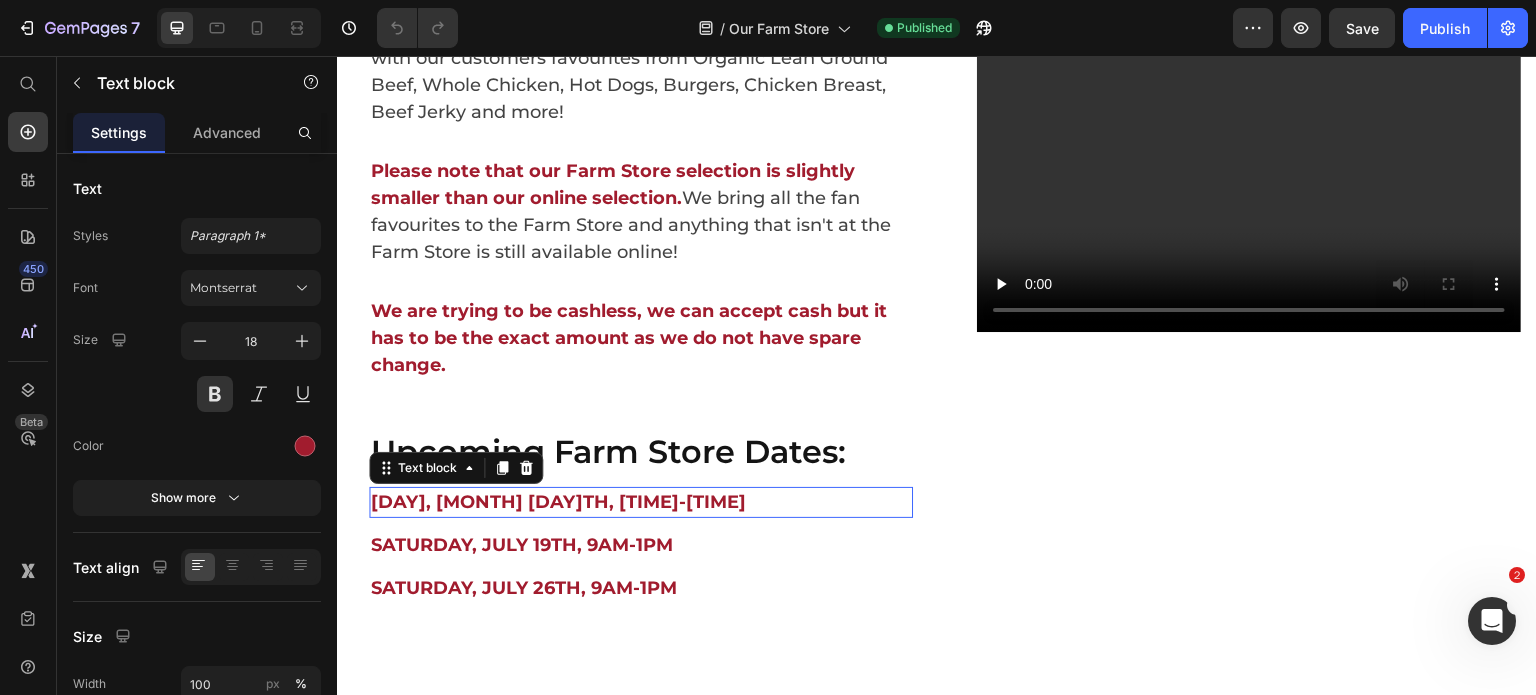 click on "[DAY], [MONTH] [DAY]TH, [TIME]-[TIME]" at bounding box center (641, 502) 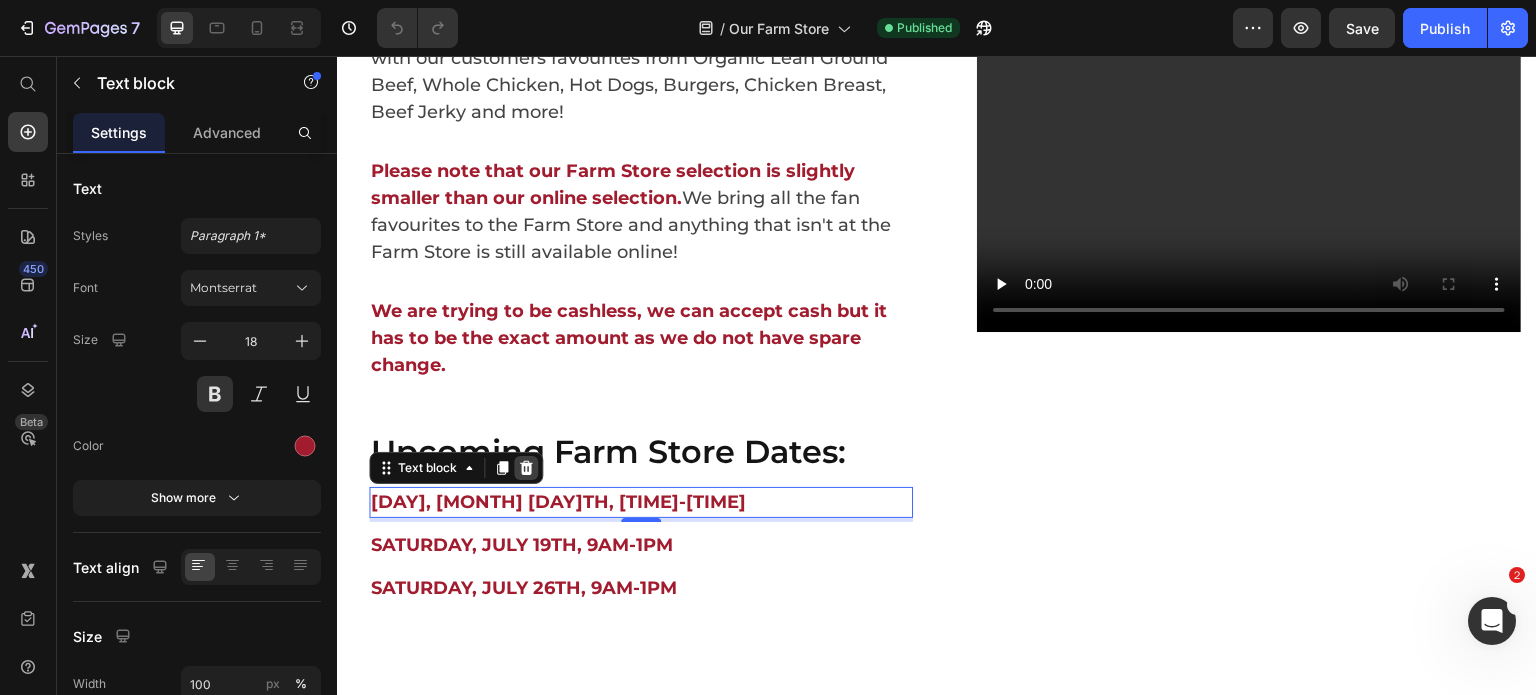 click 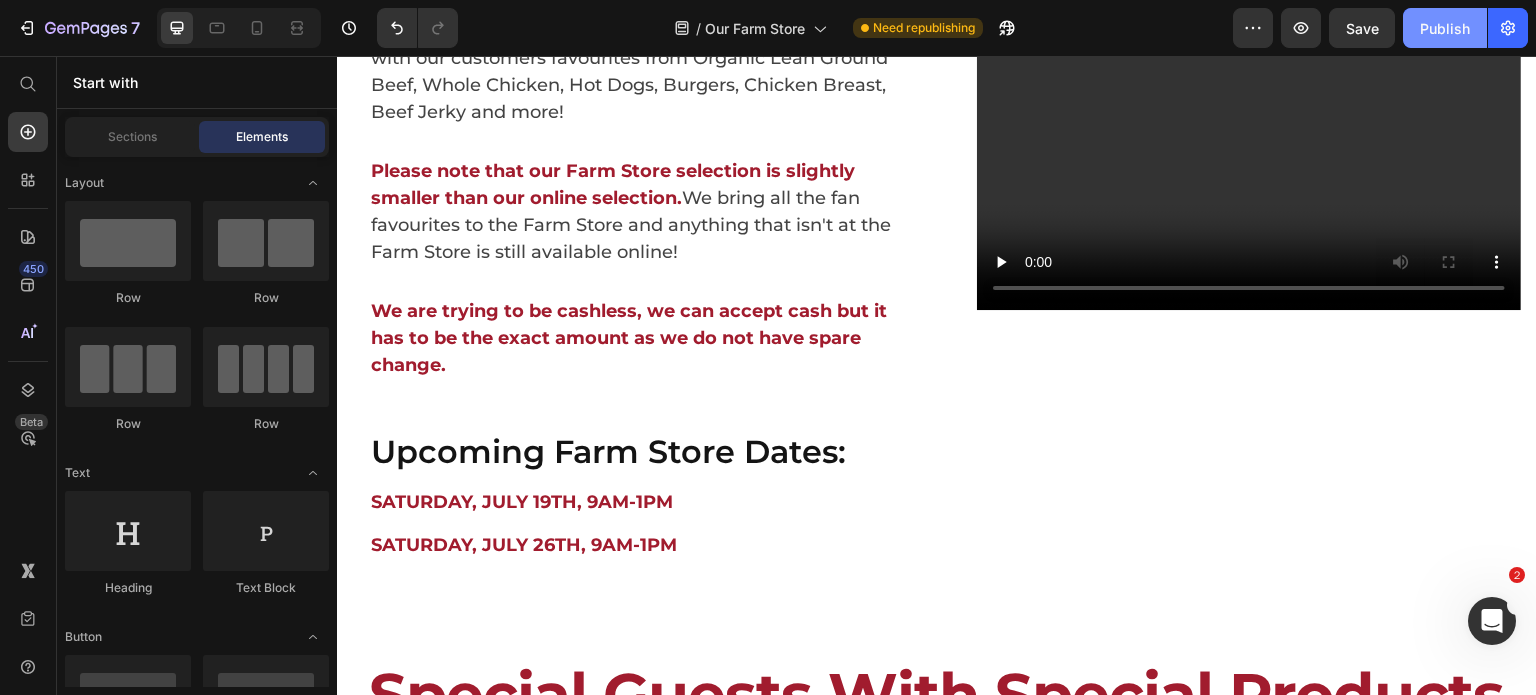 click on "Publish" at bounding box center [1445, 28] 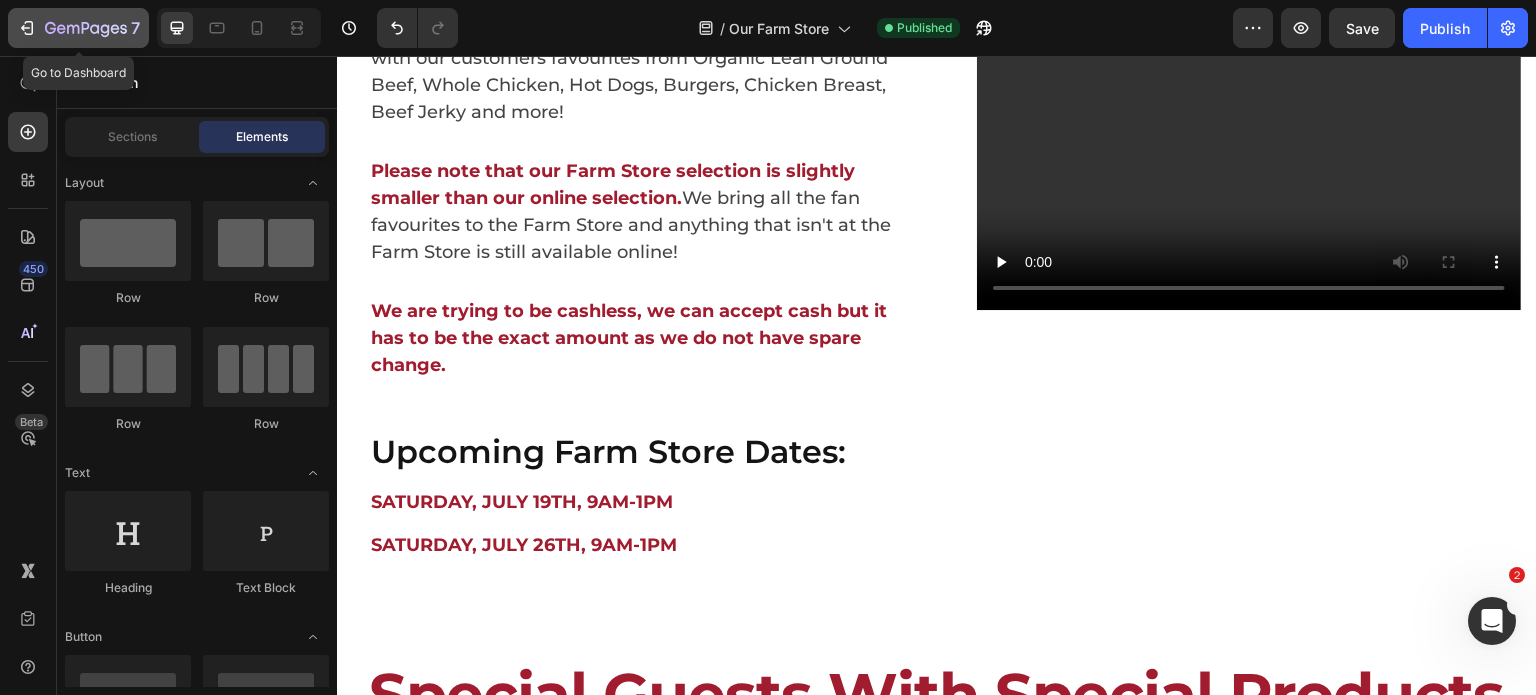 click 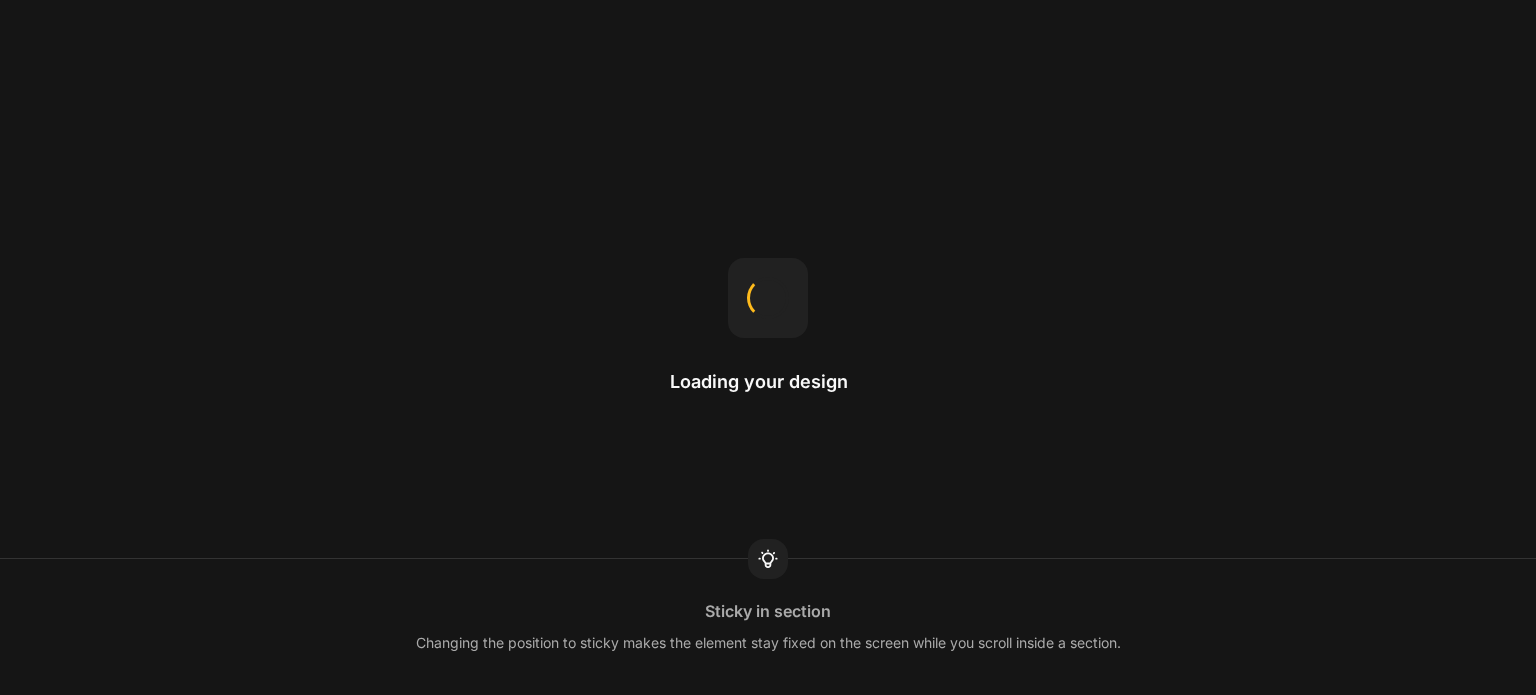 scroll, scrollTop: 0, scrollLeft: 0, axis: both 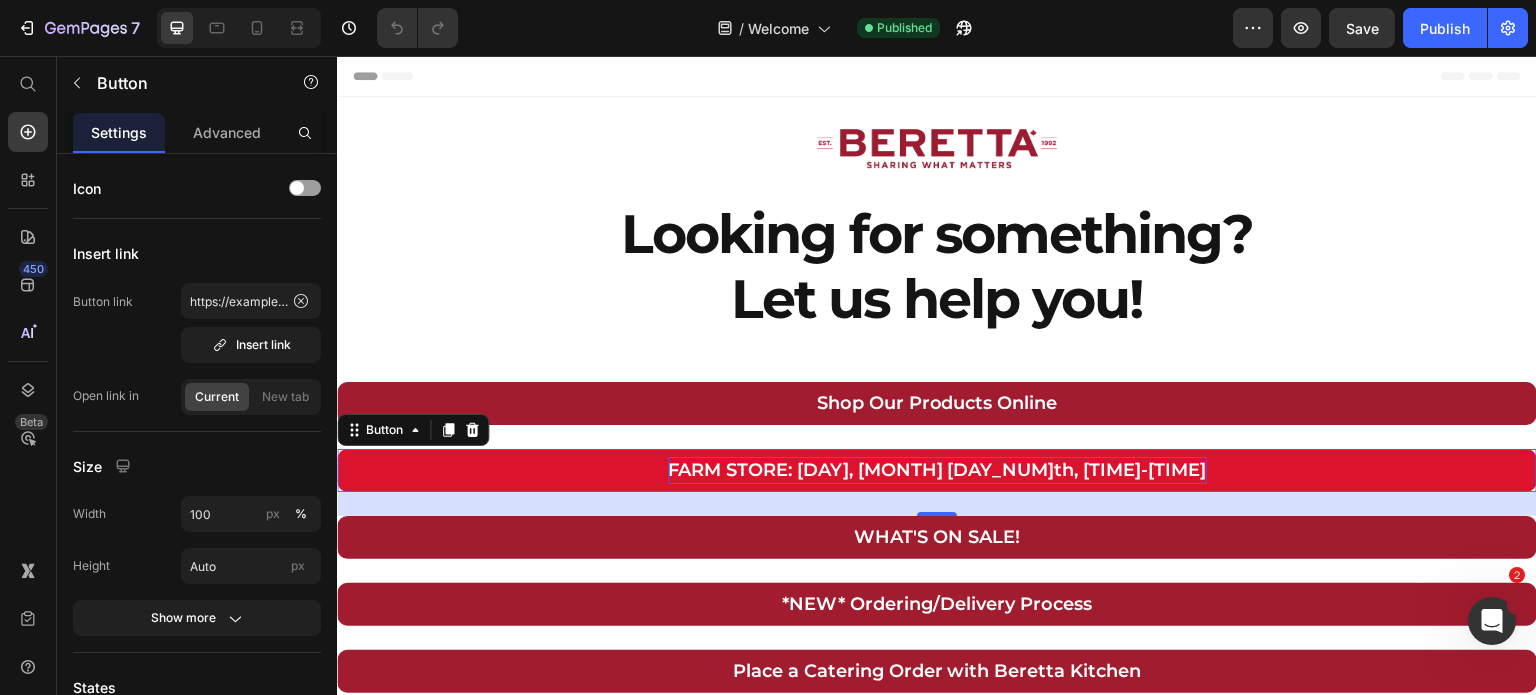 click on "FARM STORE: Saturday, July 12th, 9am-1pm" at bounding box center (937, 470) 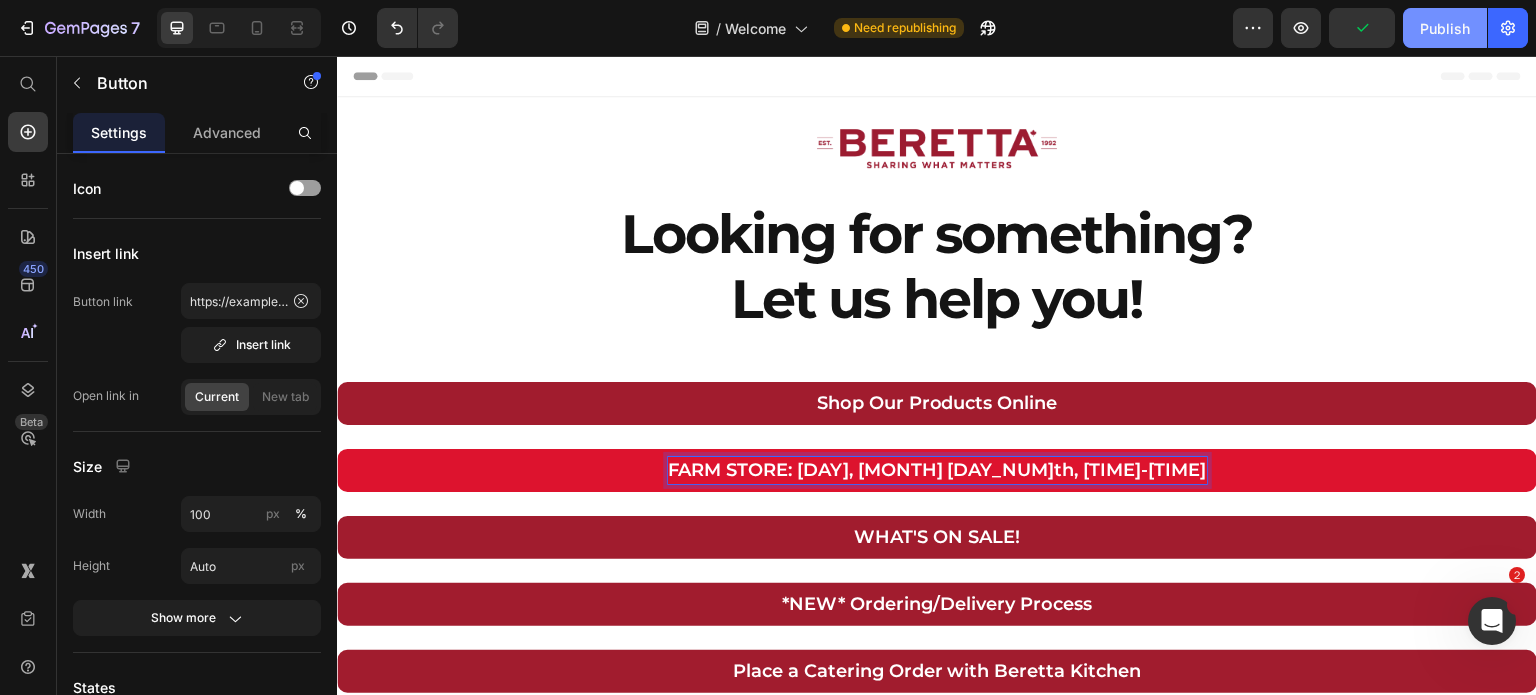 click on "Publish" at bounding box center (1445, 28) 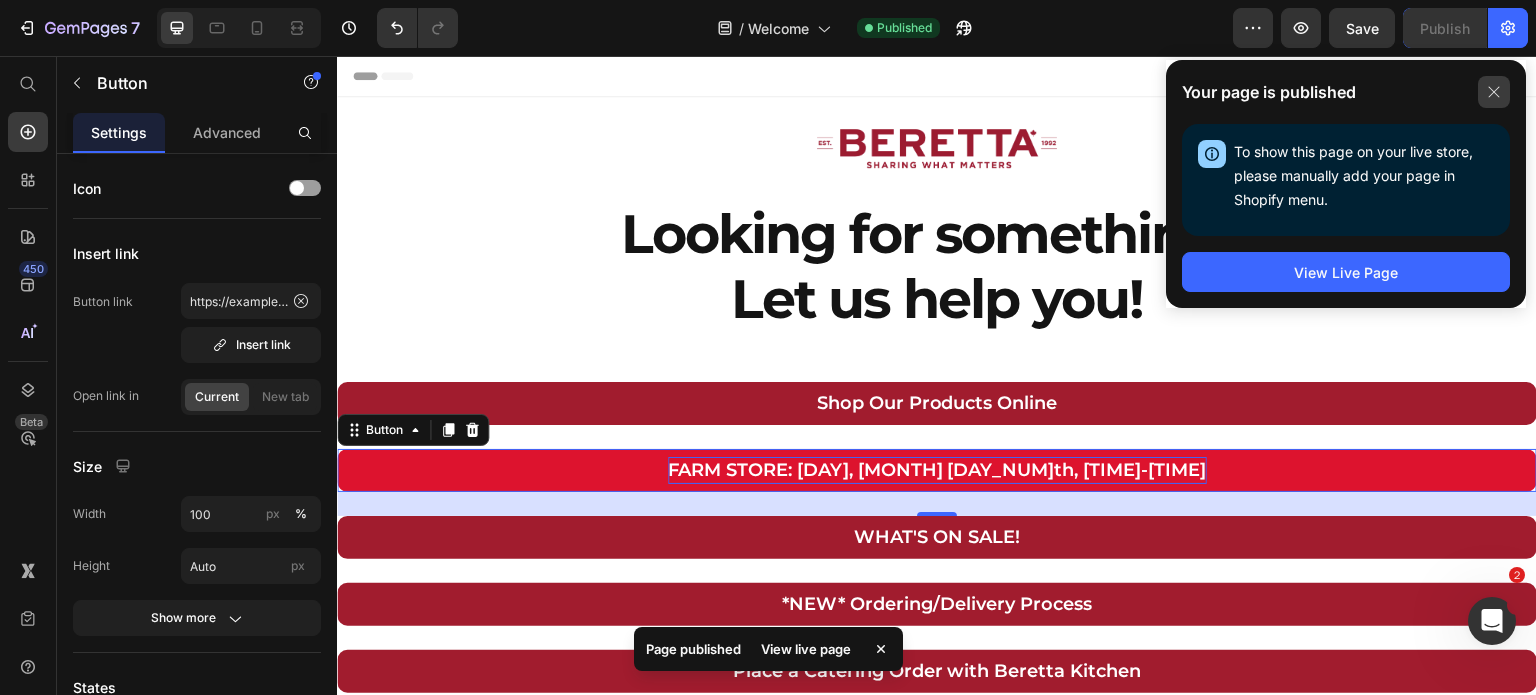 click 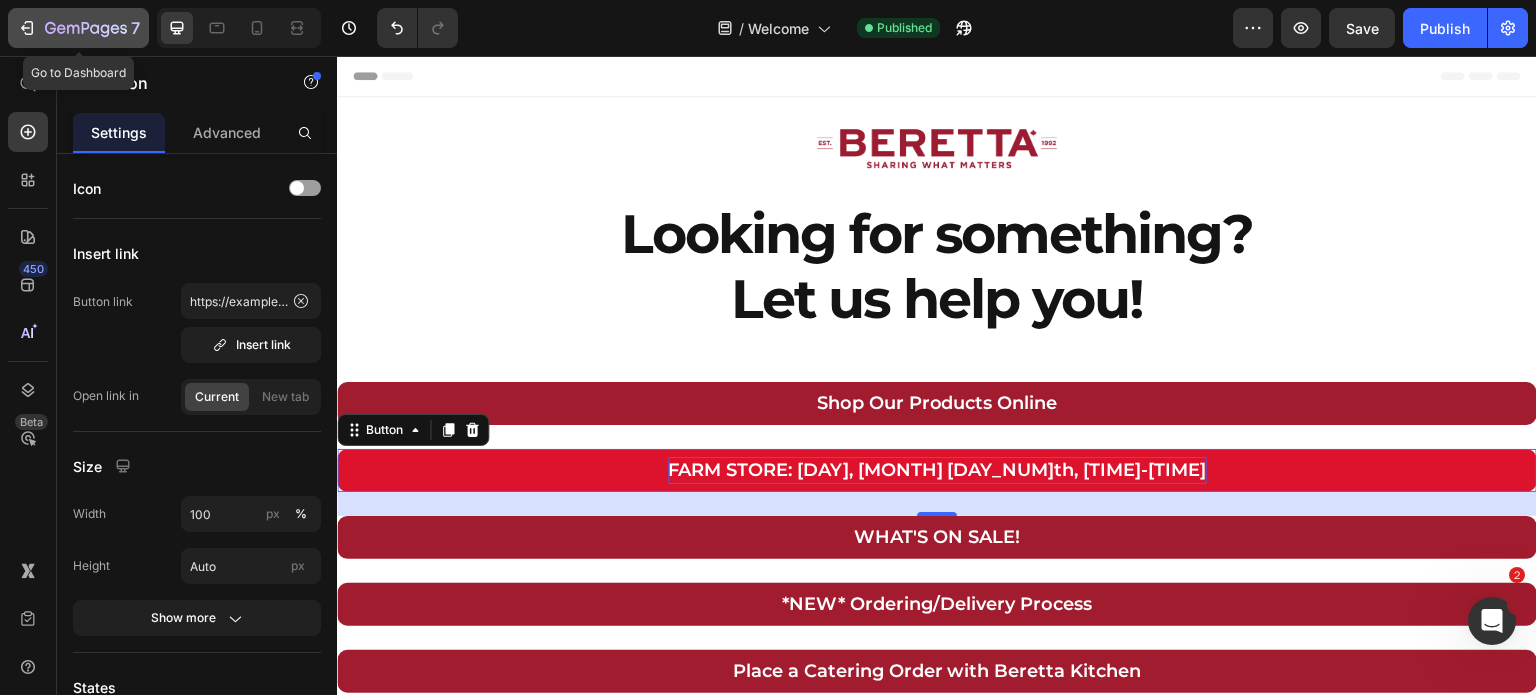 click 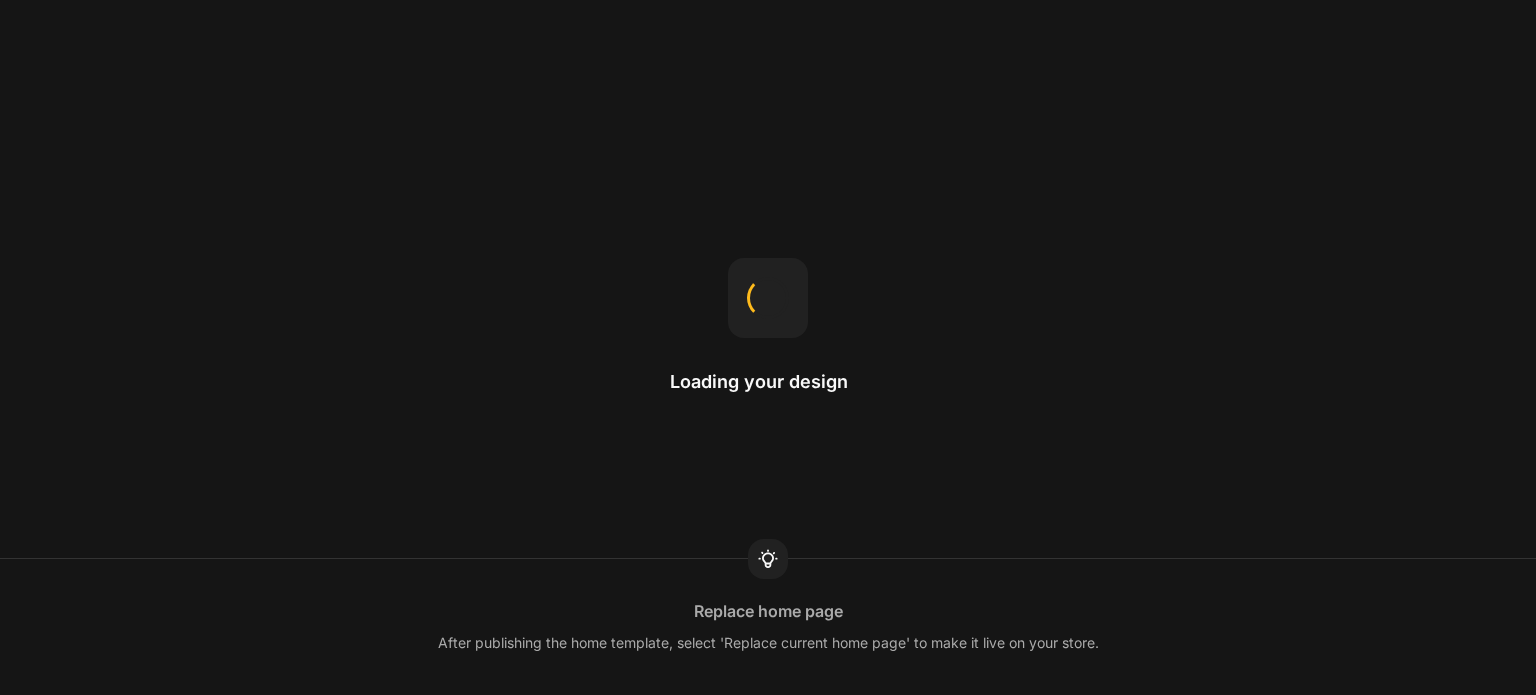 scroll, scrollTop: 0, scrollLeft: 0, axis: both 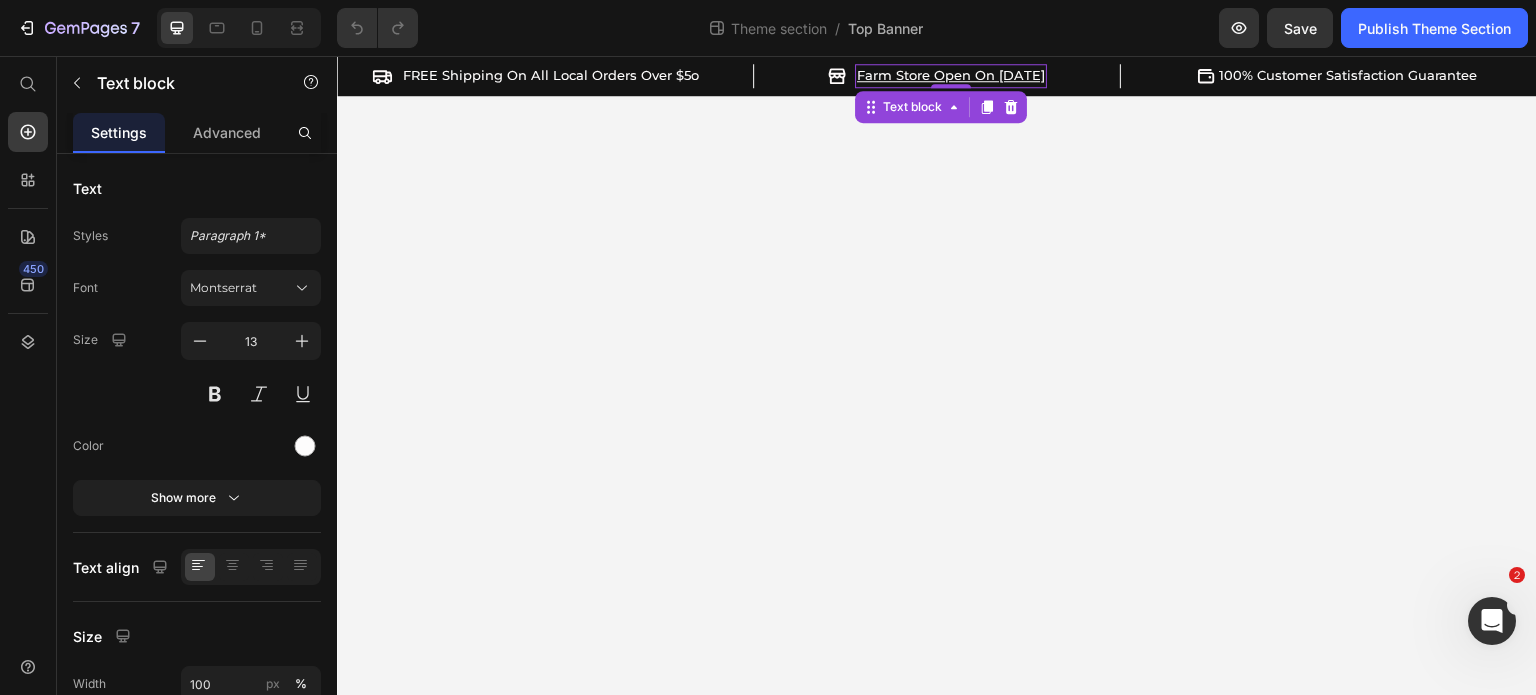 click on "Farm Store Open On July 12th" at bounding box center (951, 75) 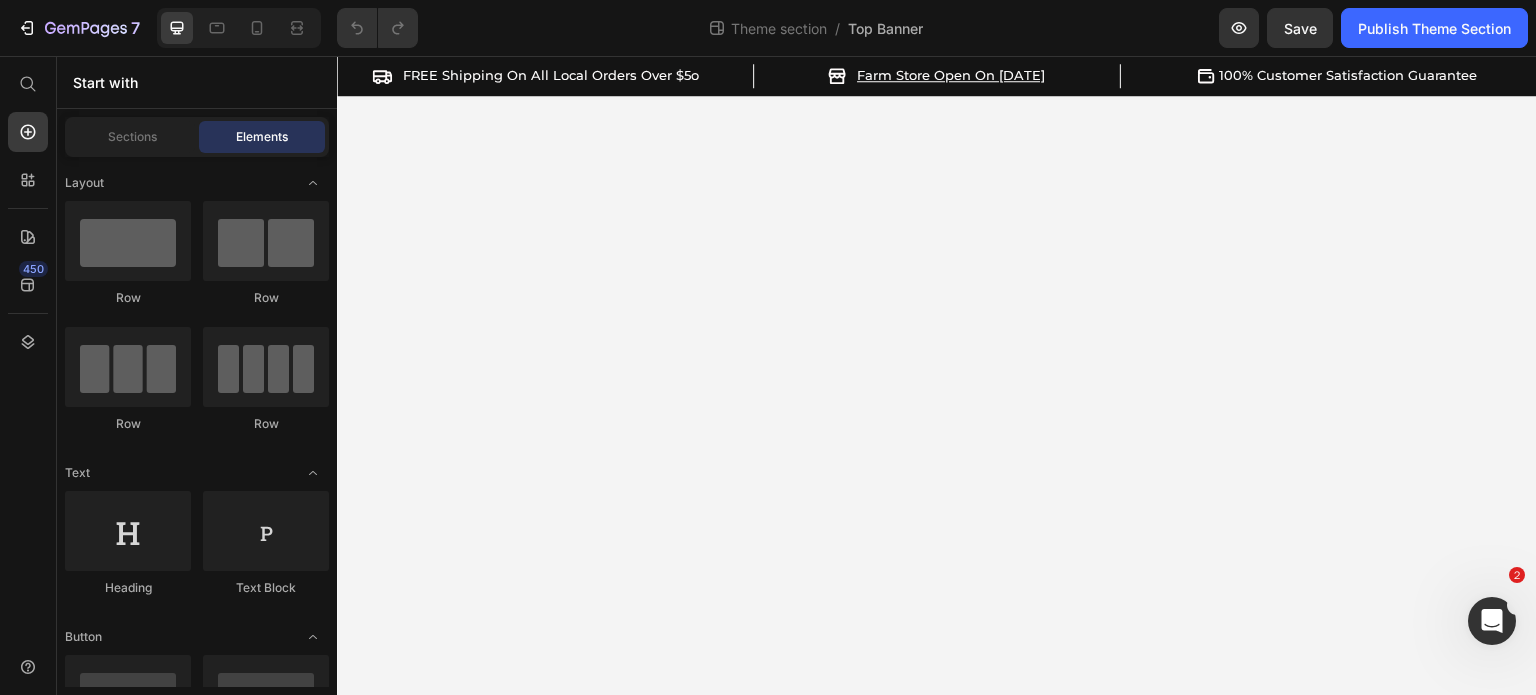 click on "Icon FREE Shipping On All Local Orders Over $5o Text block Row
Icon Farm Store Open On July 12th Text block Row
Icon 100% Customer Satisfaction Guarantee Text block Row Row Root
Drag & drop element from sidebar or
Explore Library
Add section Choose templates inspired by CRO experts Generate layout from URL or image Add blank section then drag & drop elements" at bounding box center [937, 376] 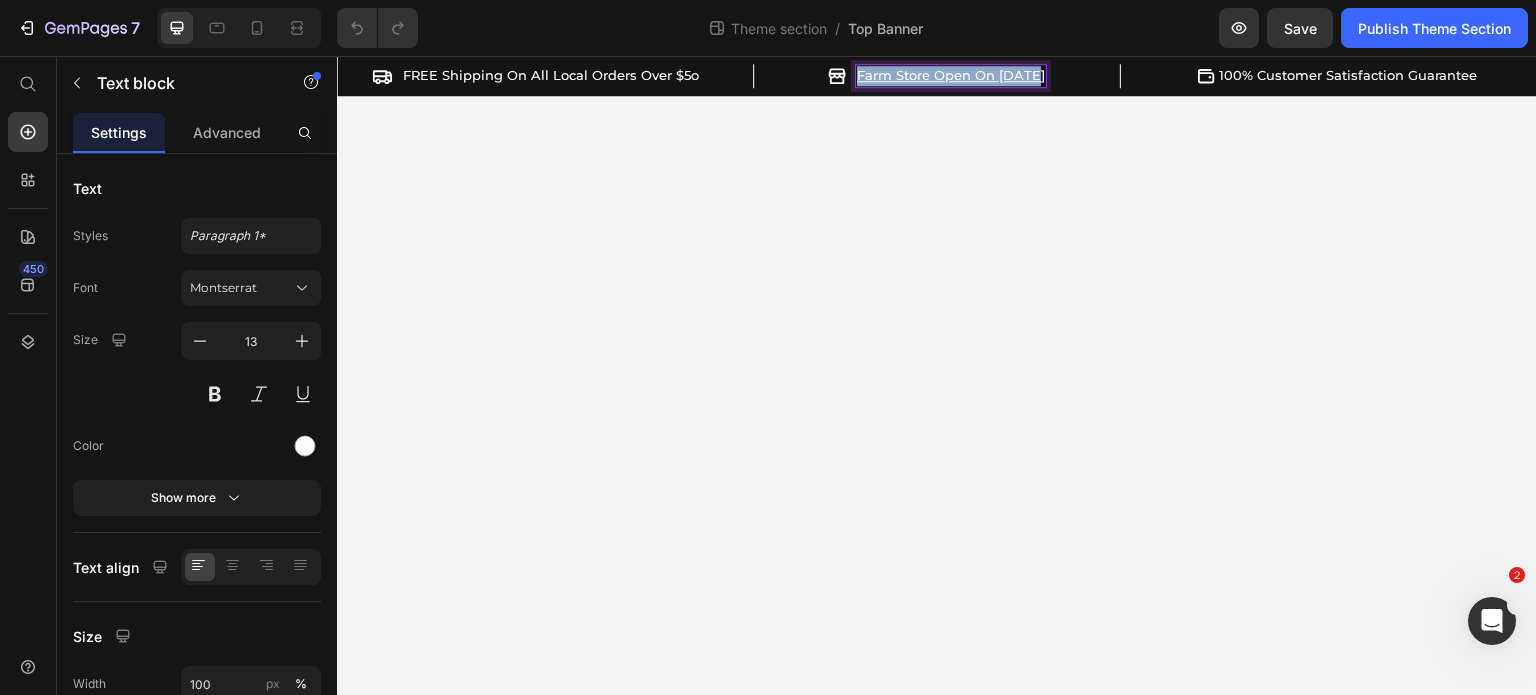 click on "Farm Store Open On July 12th" at bounding box center (951, 75) 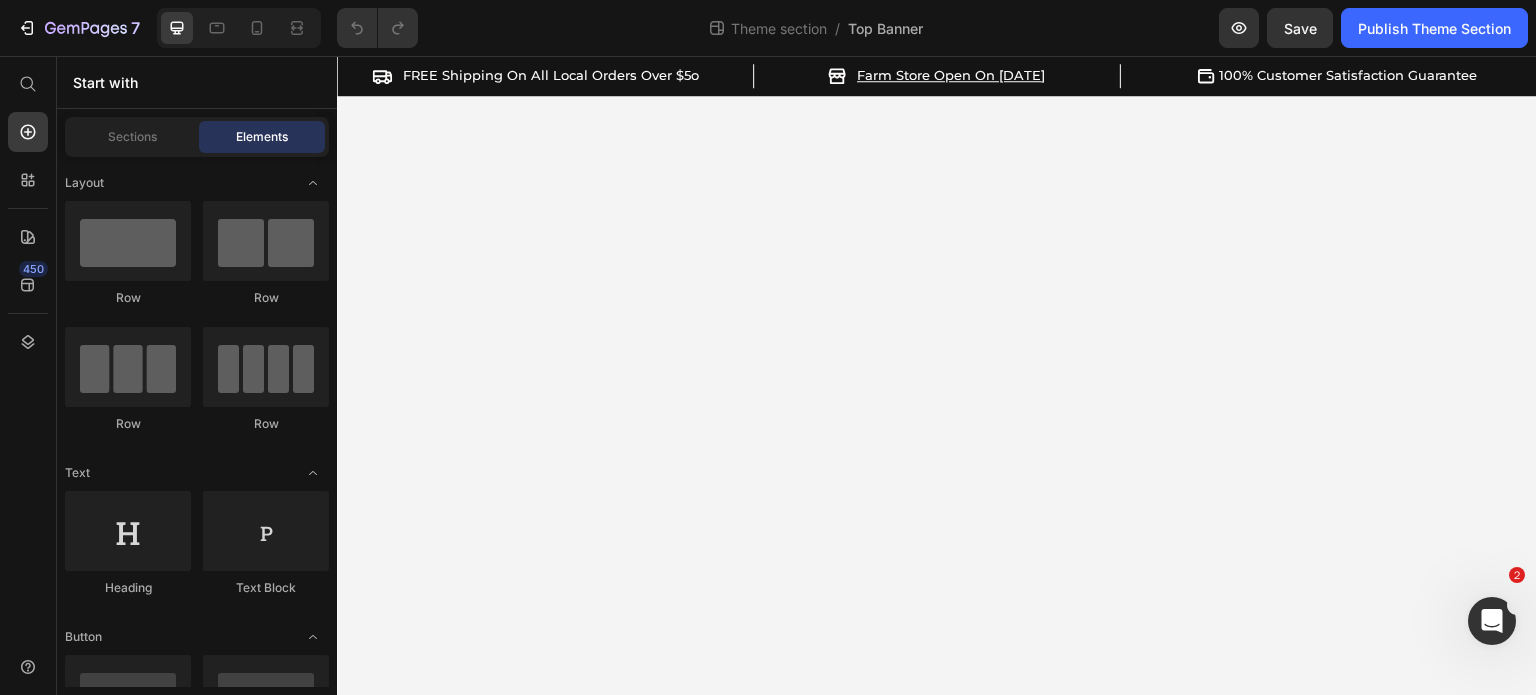 click on "Icon FREE Shipping On All Local Orders Over $5o Text block Row
Icon Farm Store Open On July 12th Text block Row
Icon 100% Customer Satisfaction Guarantee Text block Row Row Root
Drag & drop element from sidebar or
Explore Library
Add section Choose templates inspired by CRO experts Generate layout from URL or image Add blank section then drag & drop elements" at bounding box center [937, 376] 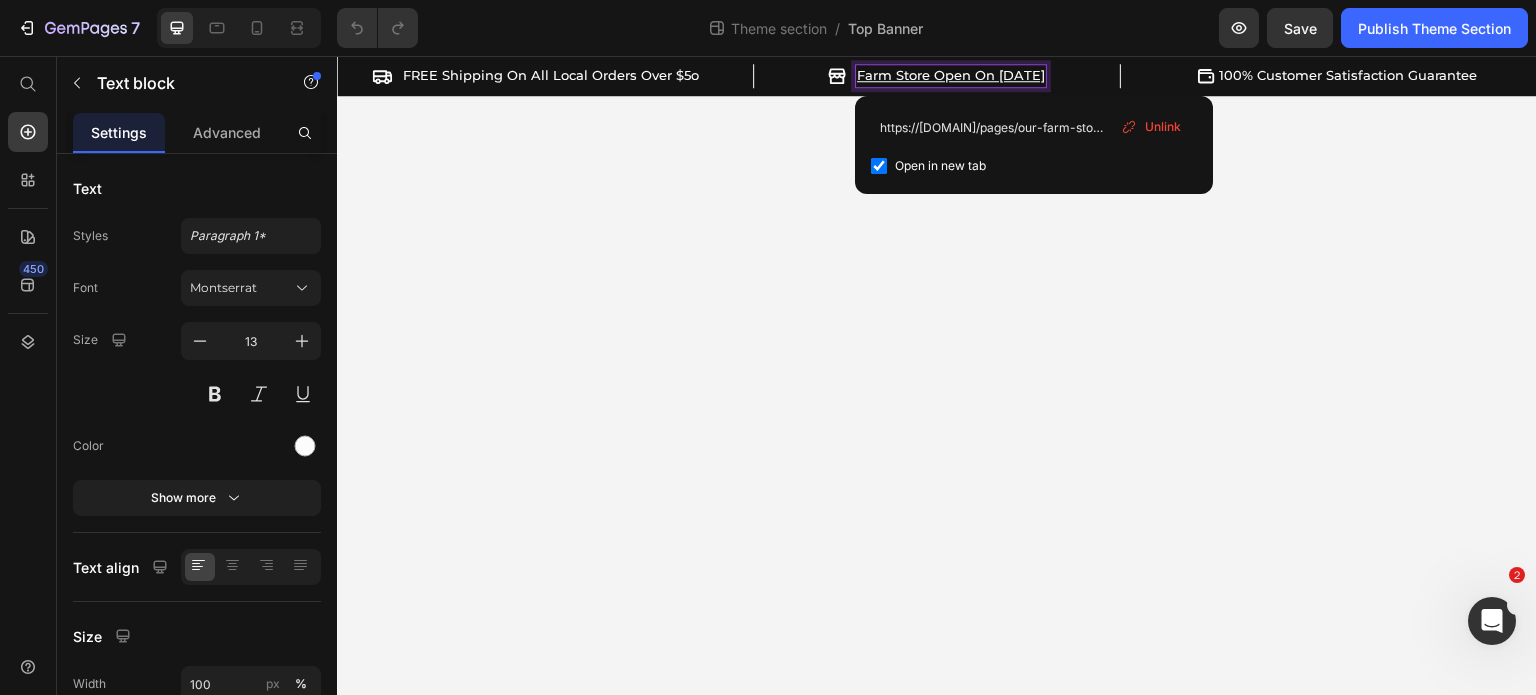 click on "Farm Store Open On July 12th" at bounding box center [951, 75] 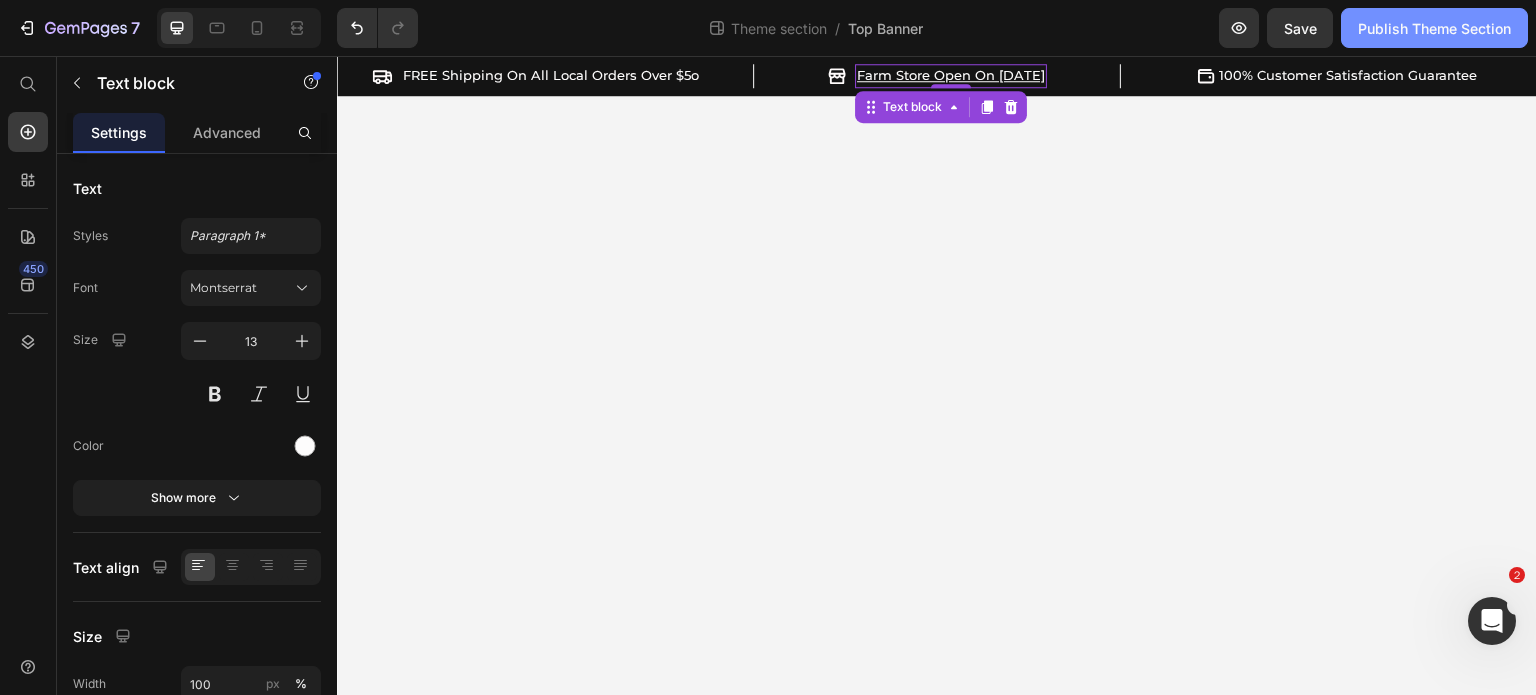 click on "Publish Theme Section" at bounding box center [1434, 28] 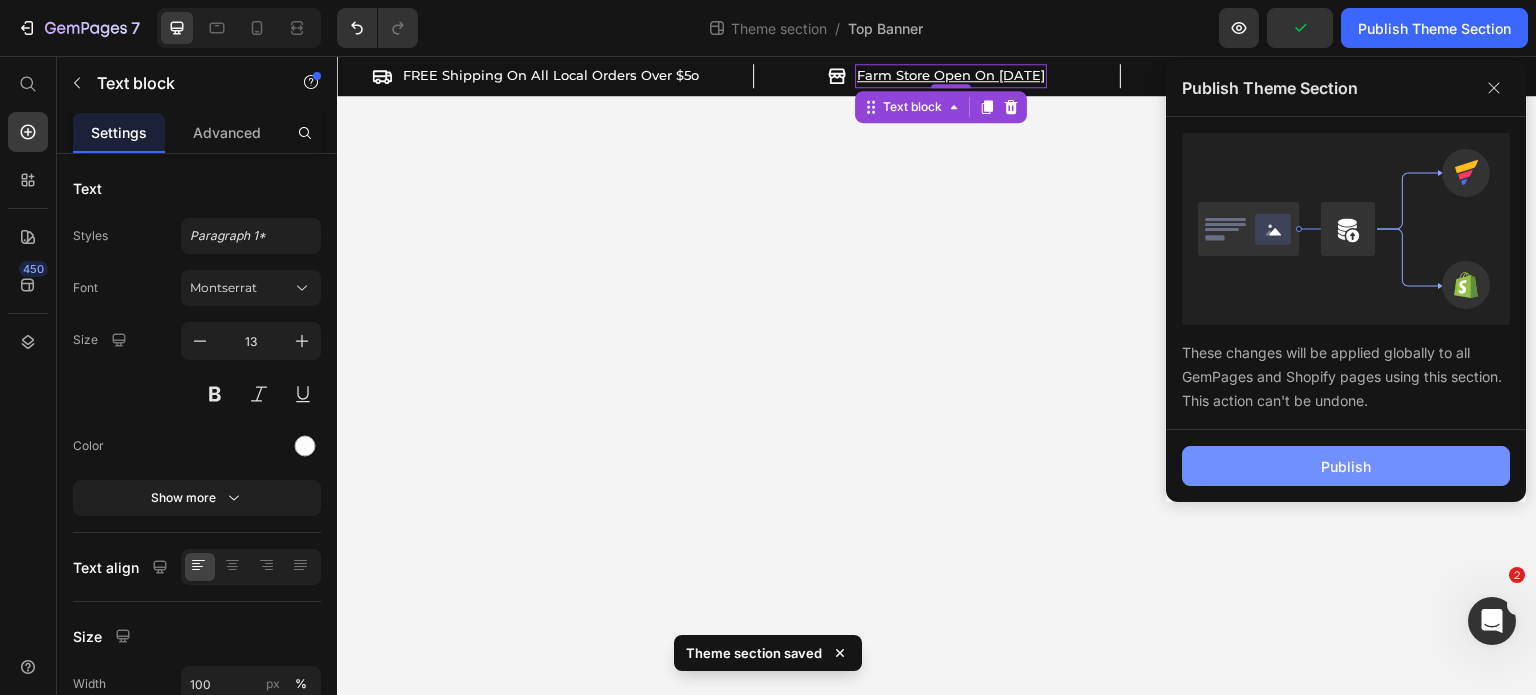 click on "Publish" 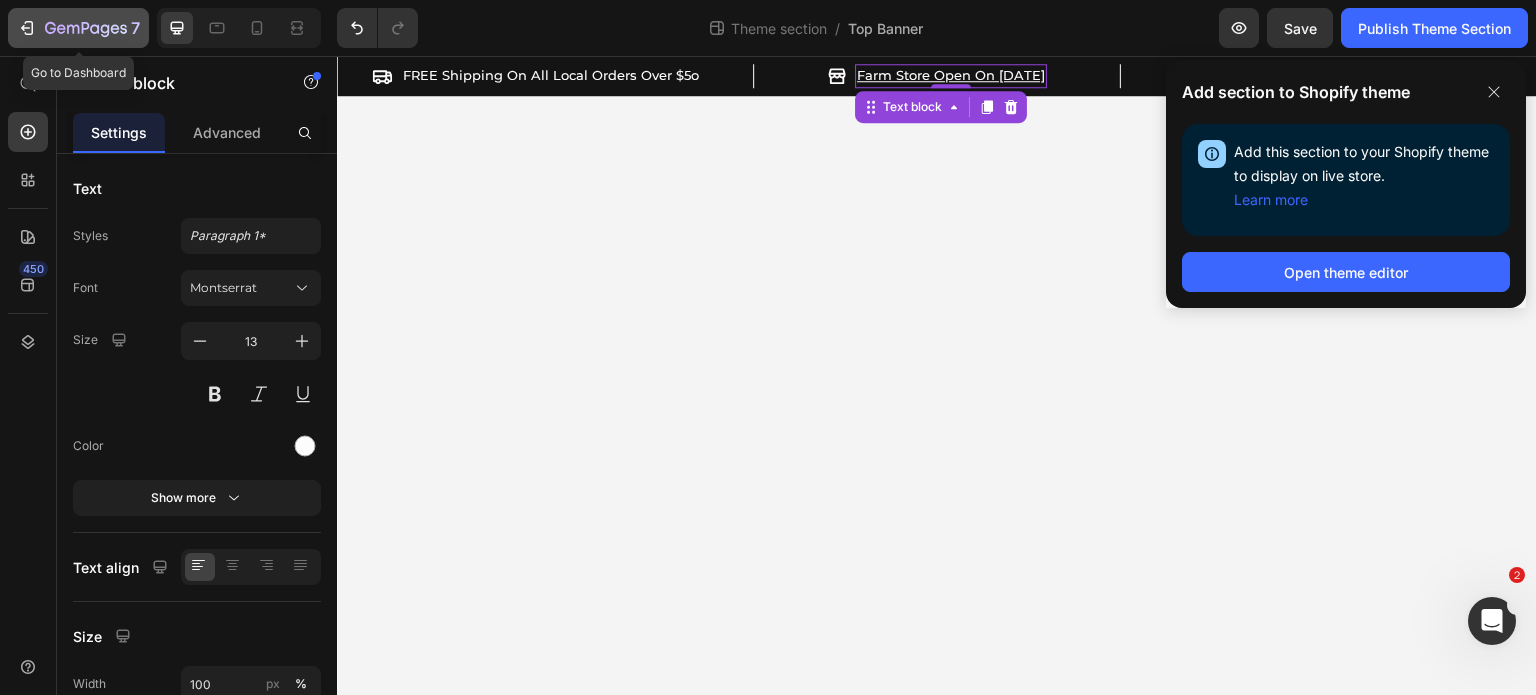 click 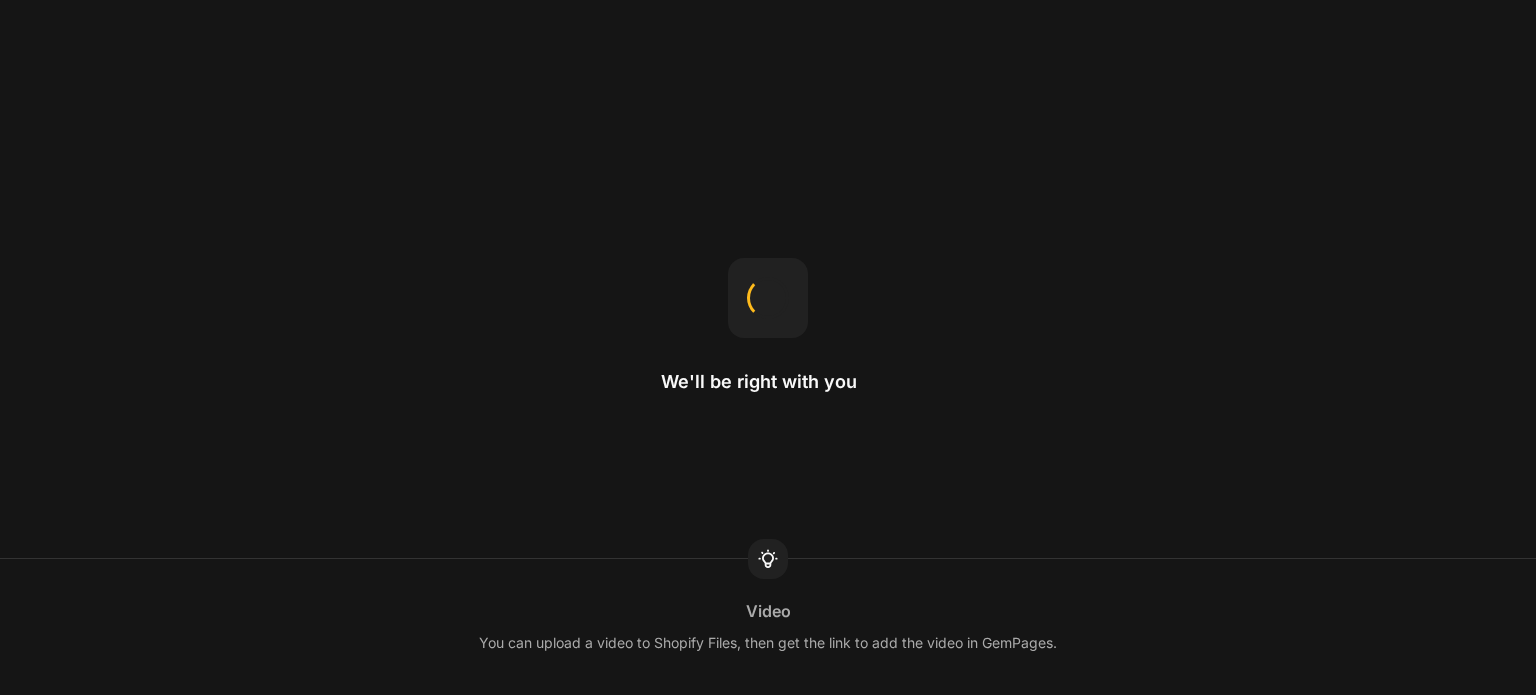 scroll, scrollTop: 0, scrollLeft: 0, axis: both 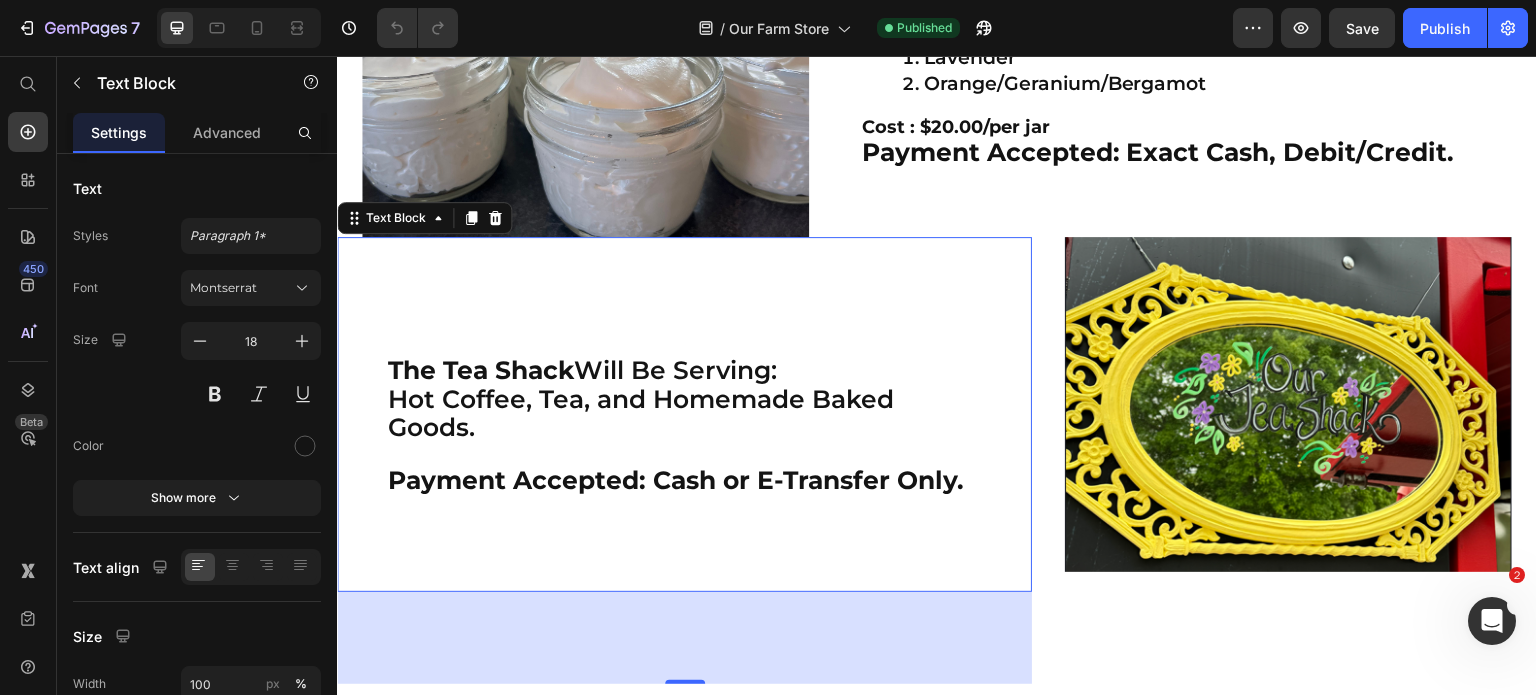 click on "Hot Coffee, Tea, and Homemade Baked Goods." at bounding box center (641, 413) 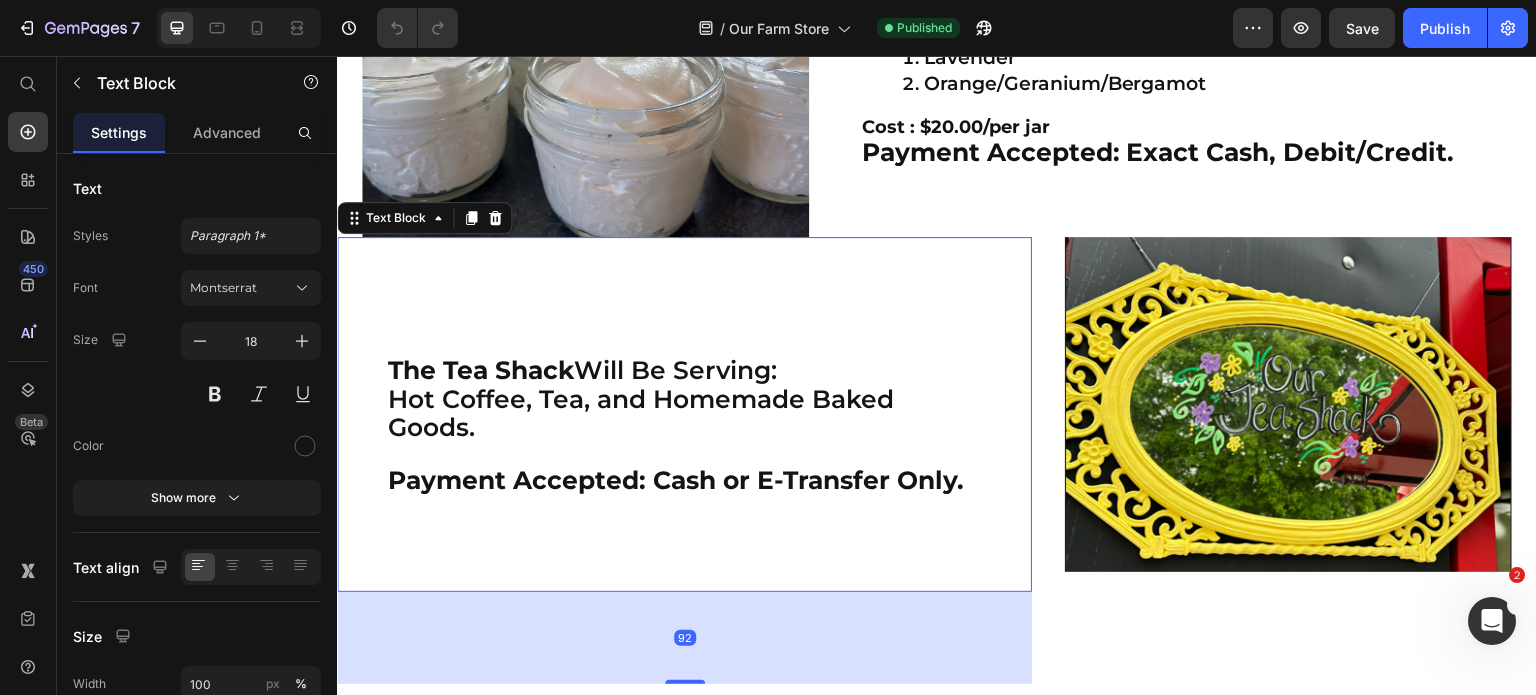 click on "Hot Coffee, Tea, and Homemade Baked Goods." at bounding box center [641, 413] 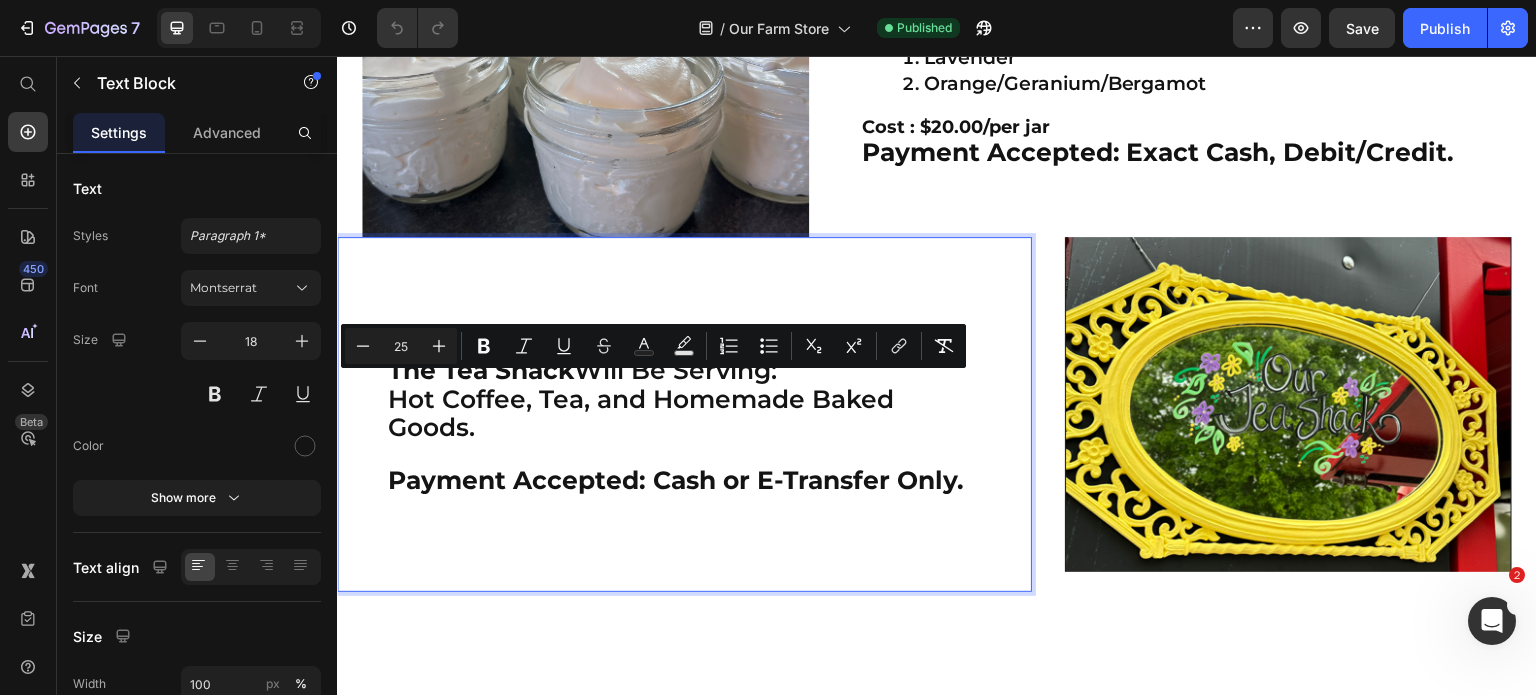 click on "Hot Coffee, Tea, and Homemade Baked Goods." at bounding box center [641, 413] 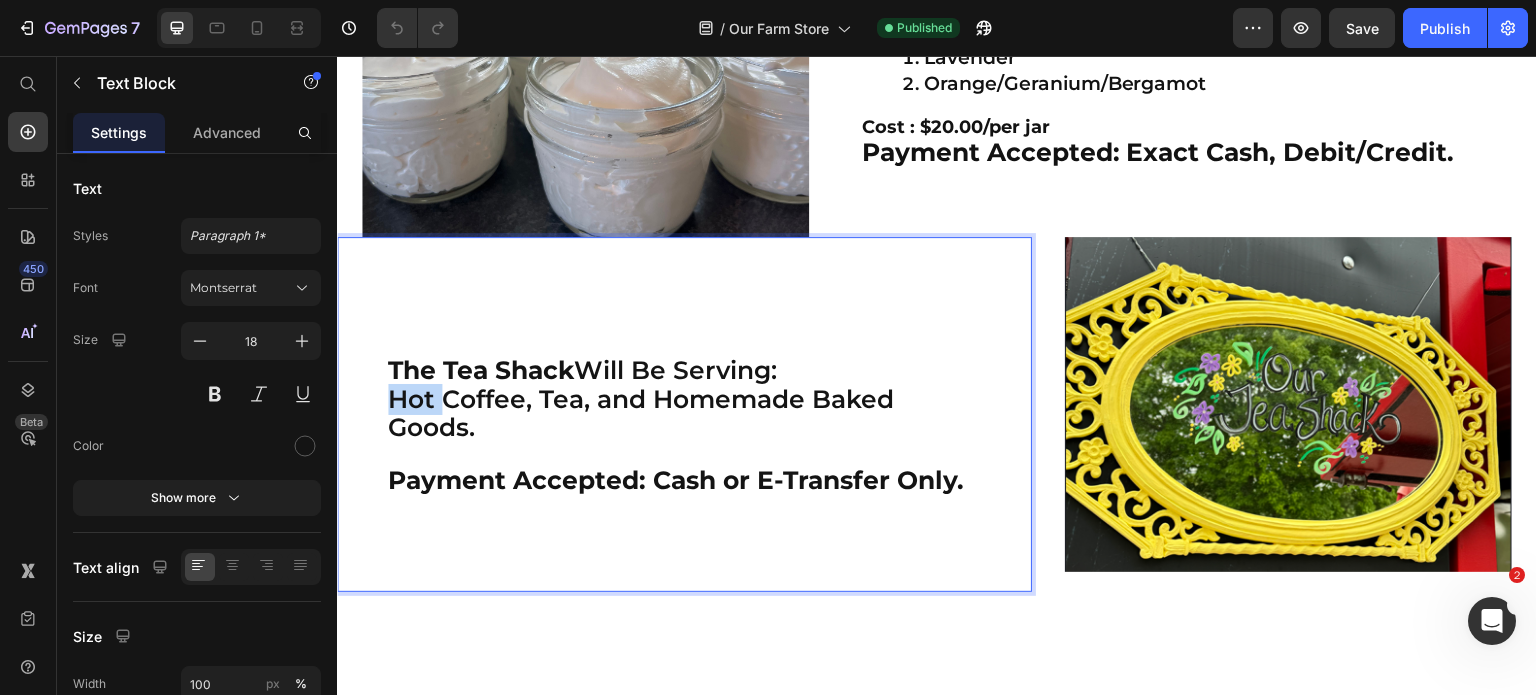 click on "Hot Coffee, Tea, and Homemade Baked Goods." at bounding box center (641, 413) 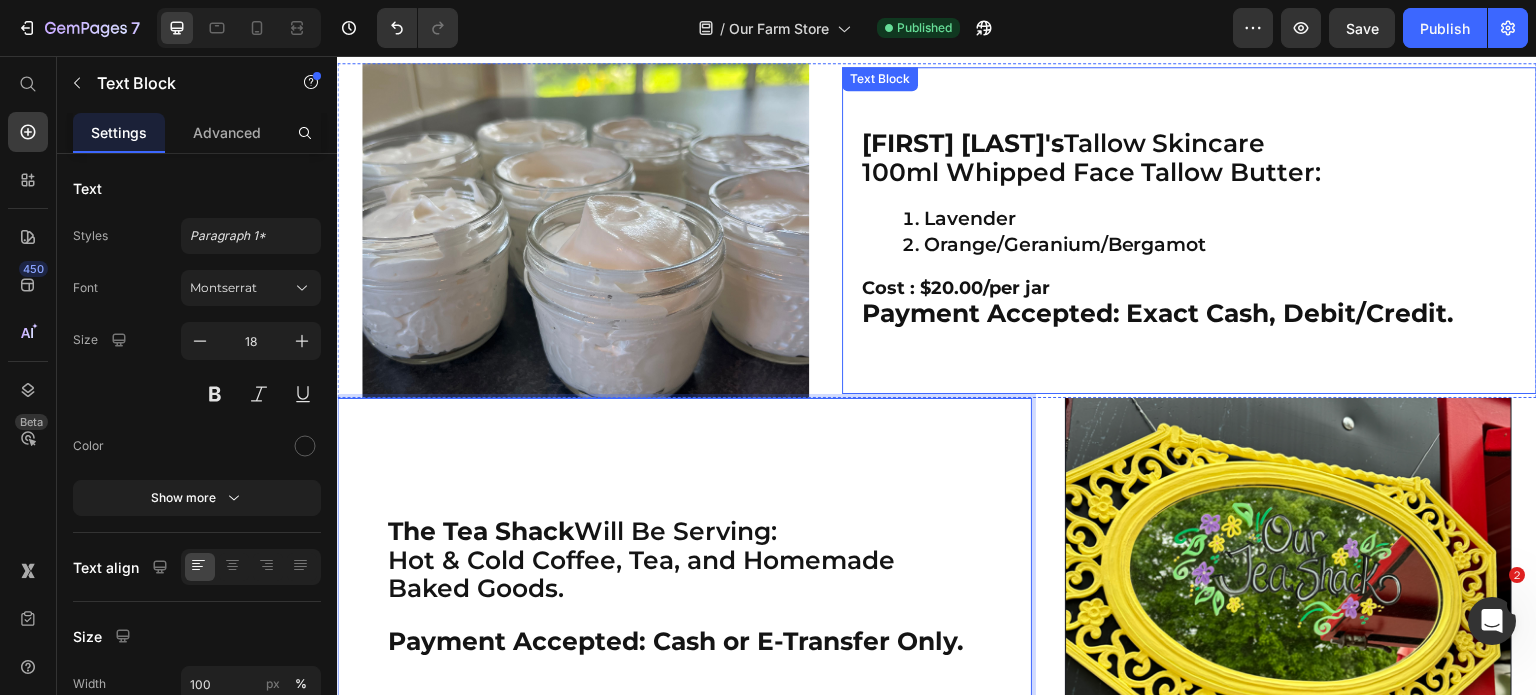 scroll, scrollTop: 1260, scrollLeft: 0, axis: vertical 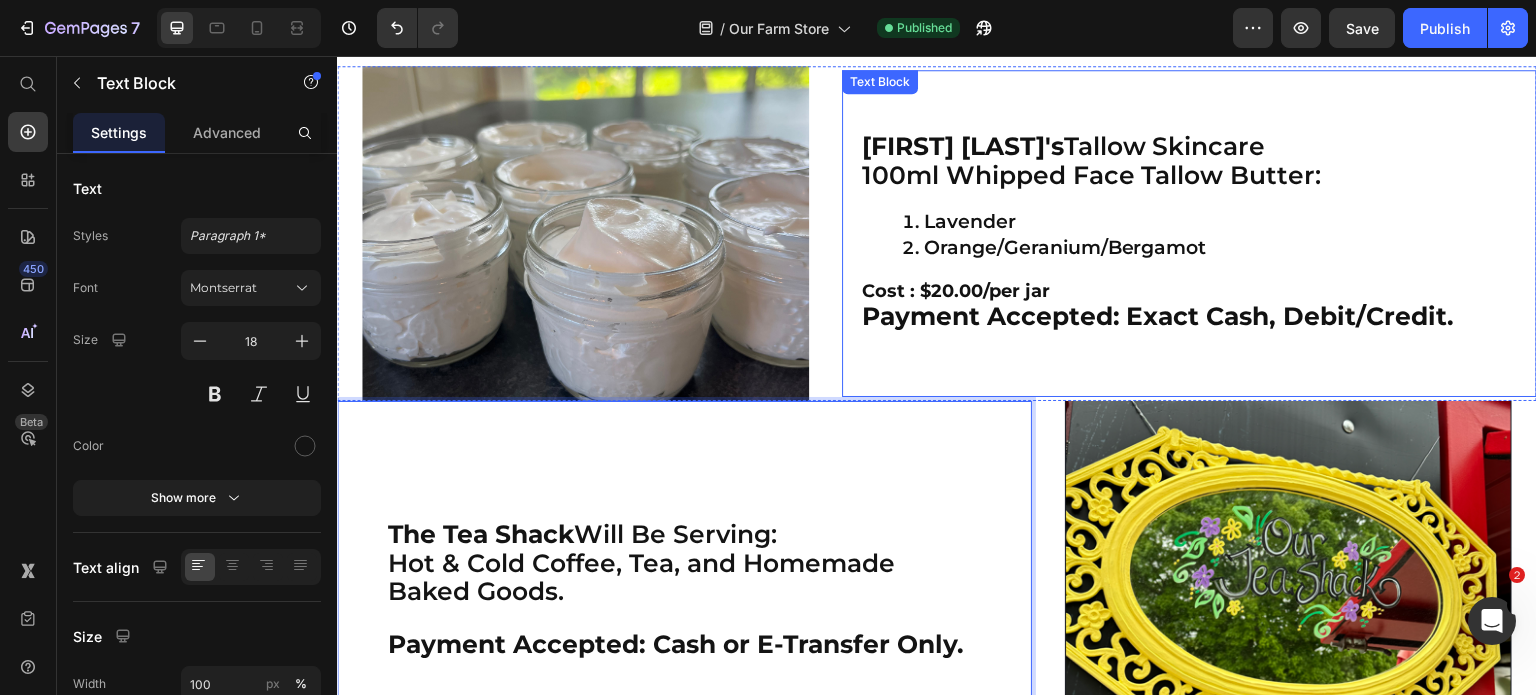 click on "Lavender" at bounding box center [1209, 222] 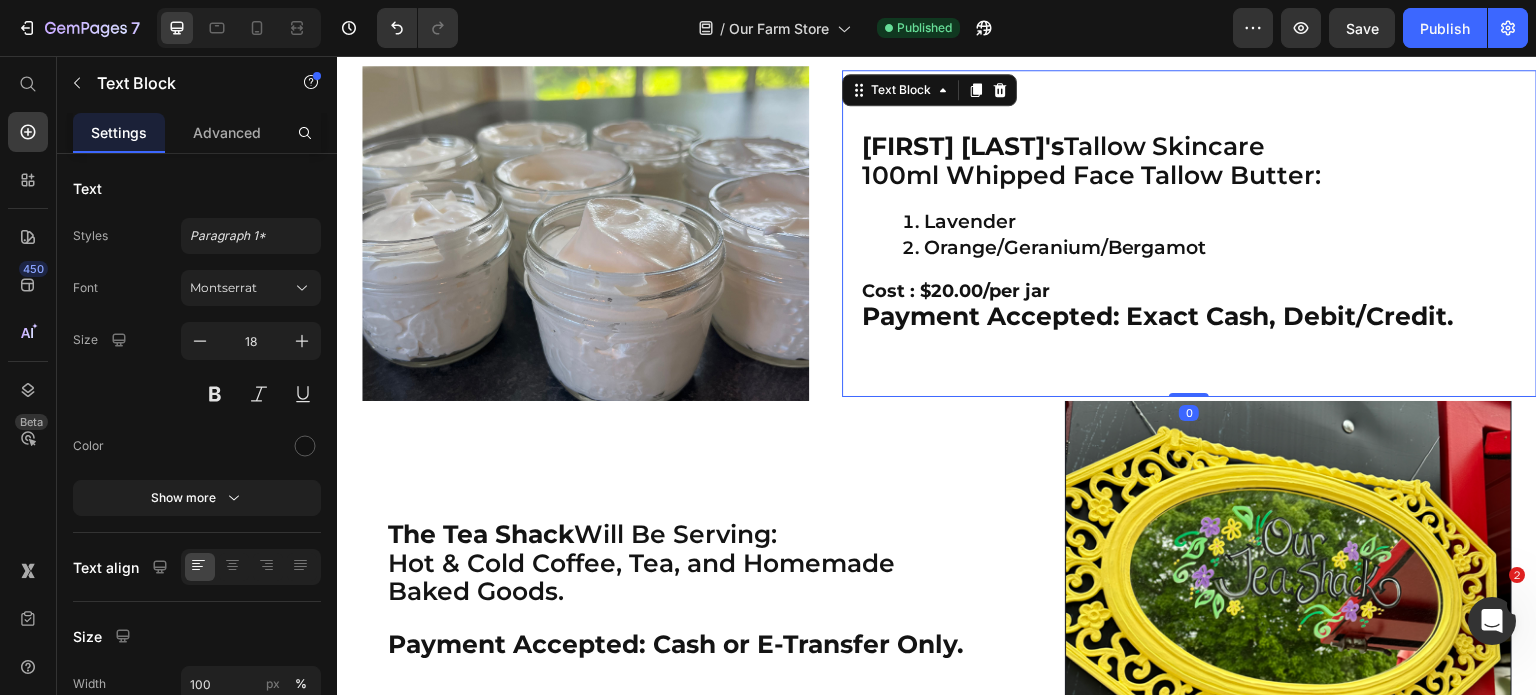 click on "Lavender" at bounding box center (1209, 222) 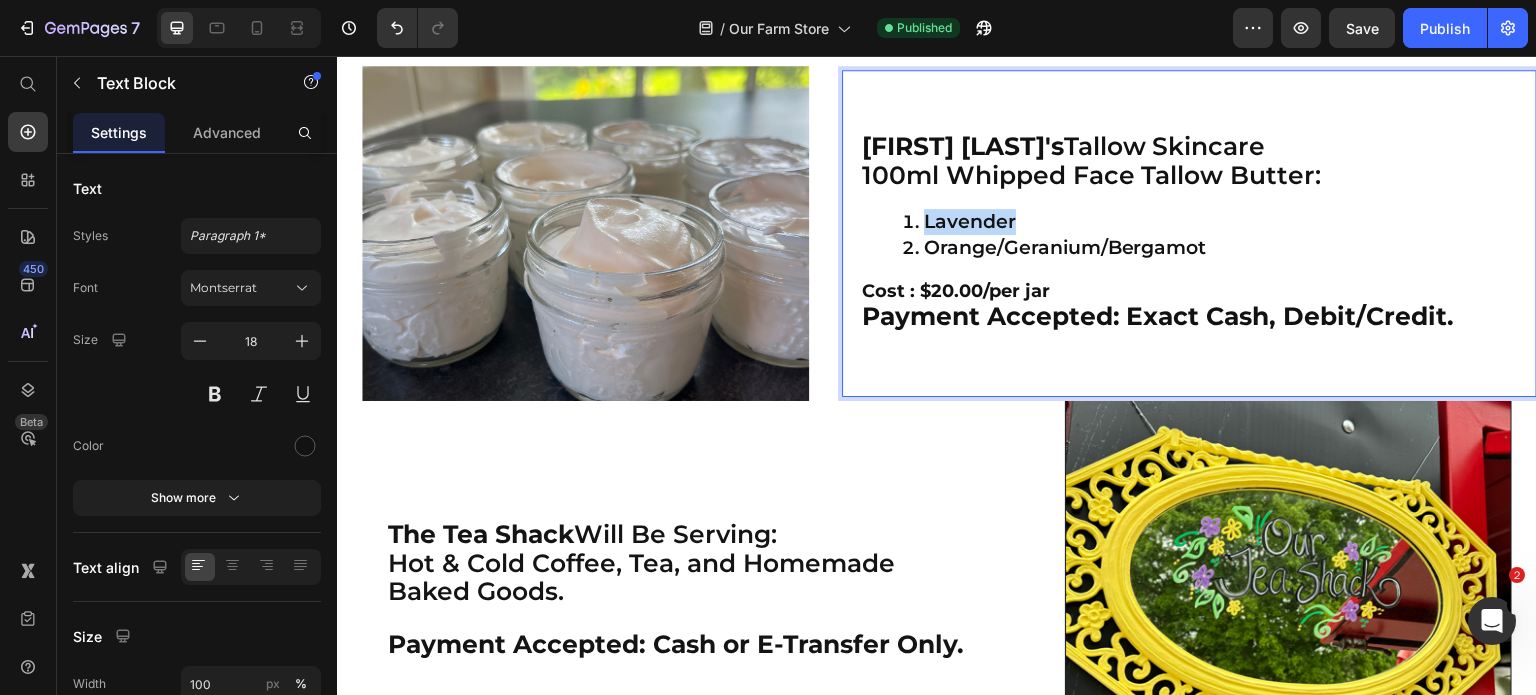 click on "Lavender" at bounding box center (1209, 222) 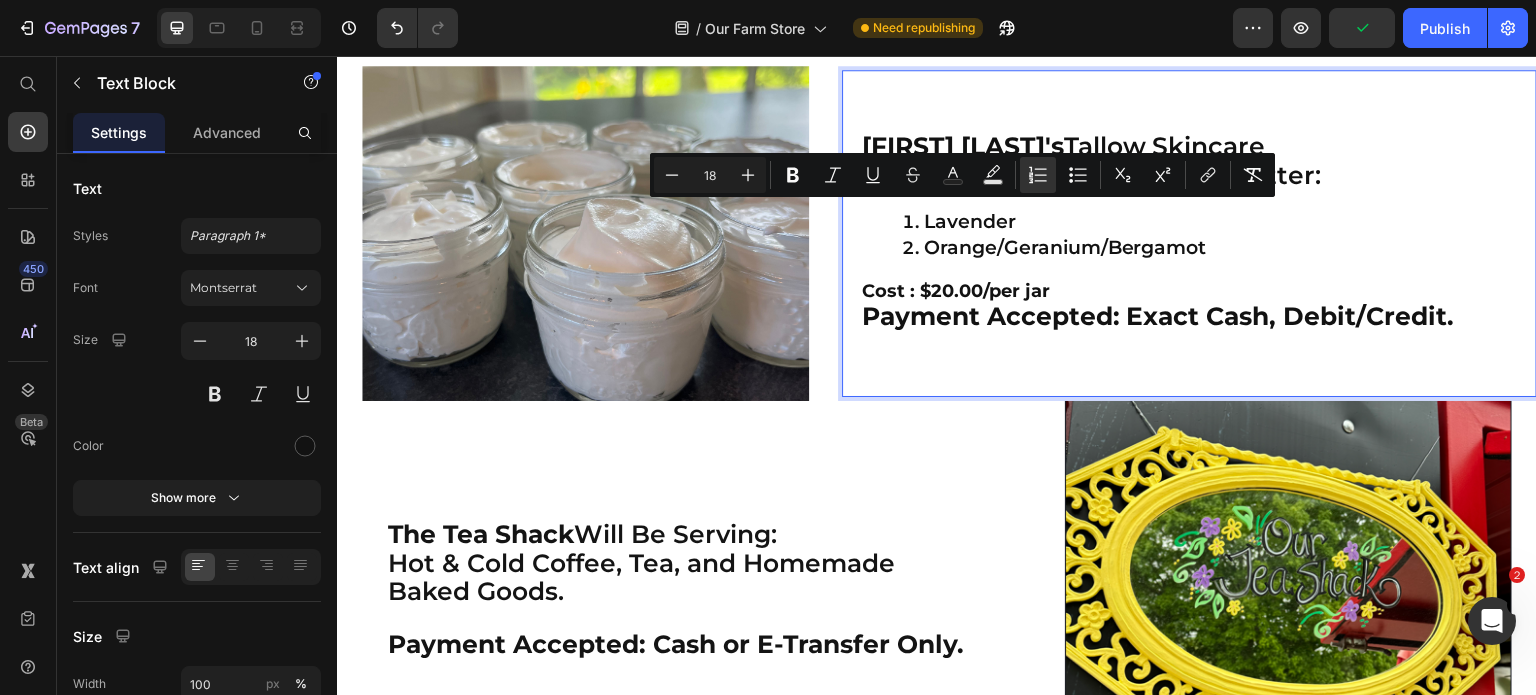 click on "Cynthia Beretta's  Tallow Skincare 100ml Whipped Face Tallow Butter:  Lavender Orange/Geranium/Bergamot Cost : $20.00/per jar  Payment Accepted: Exact Cash, Debit/Credit." at bounding box center (1189, 233) 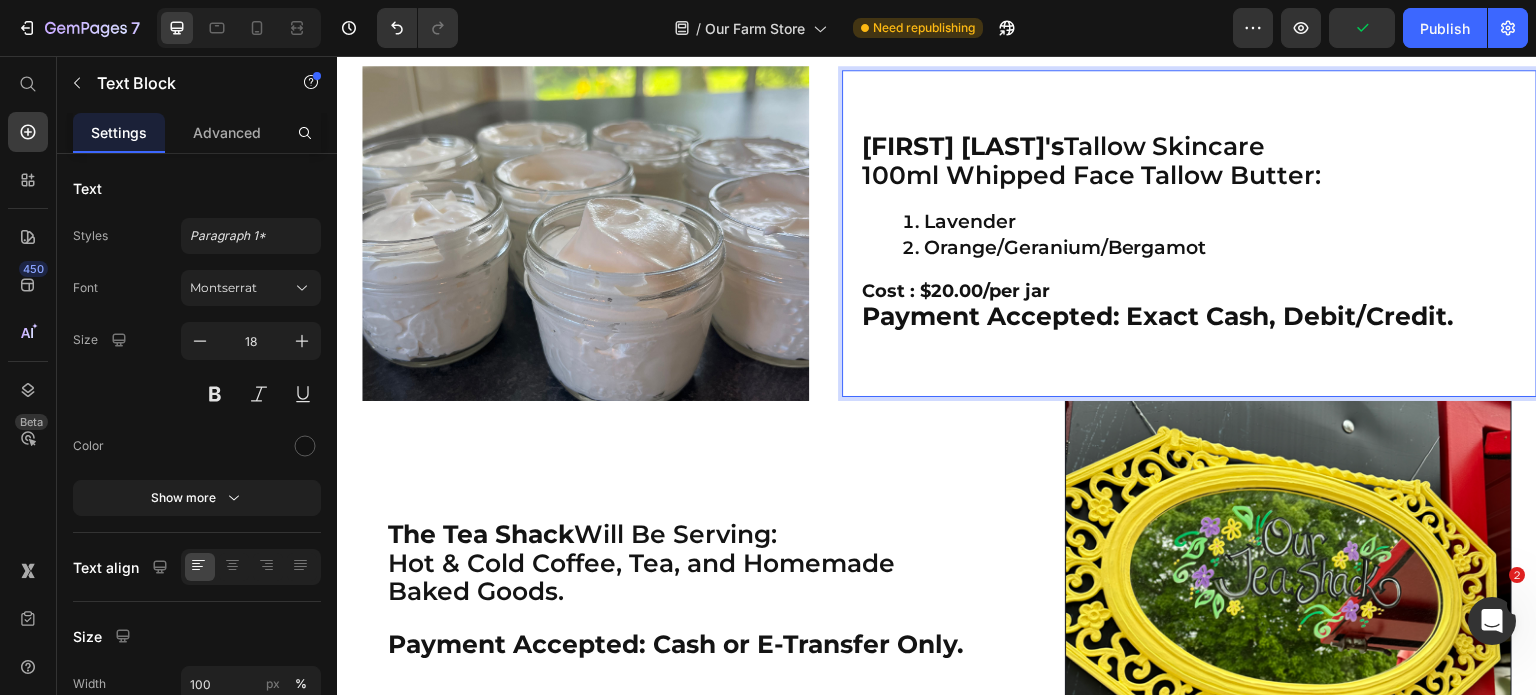 click on "Orange/Geranium/Bergamot" at bounding box center (1209, 248) 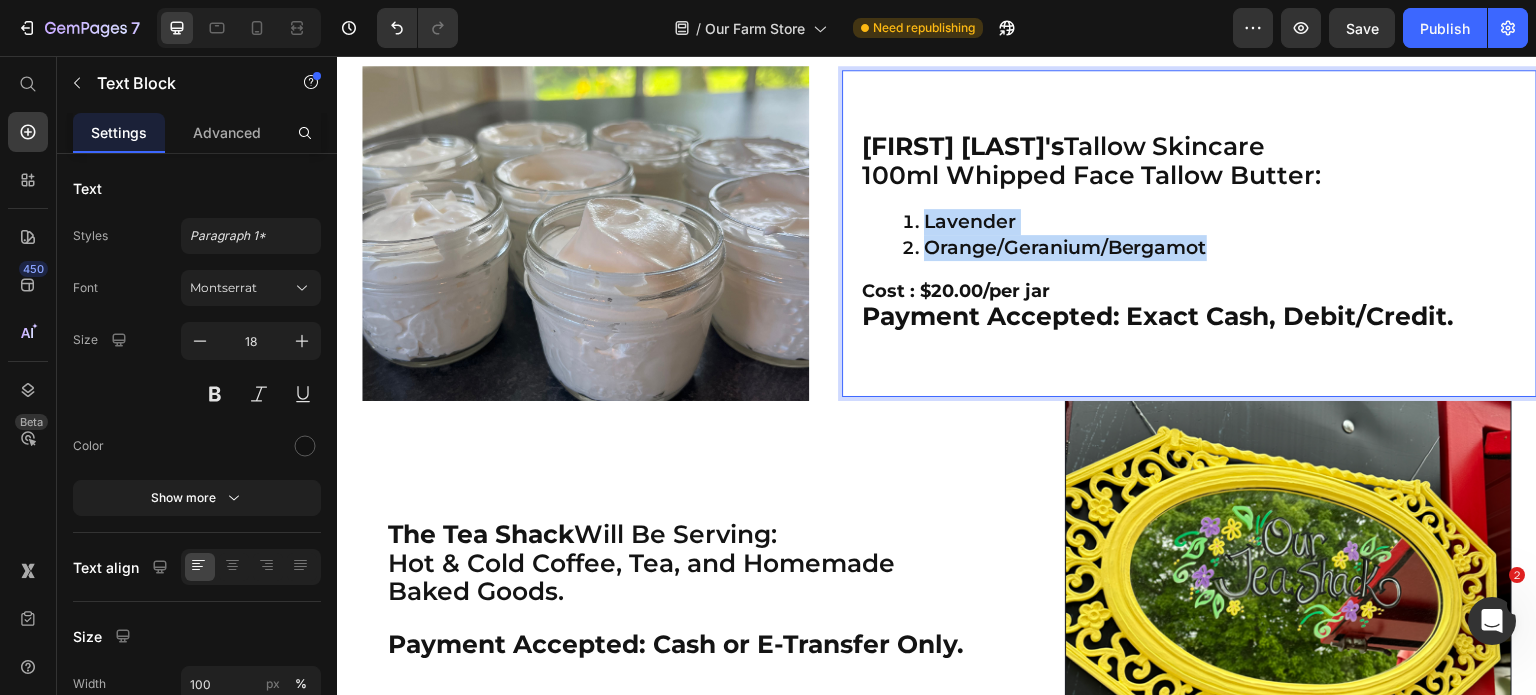 drag, startPoint x: 1199, startPoint y: 248, endPoint x: 907, endPoint y: 215, distance: 293.8588 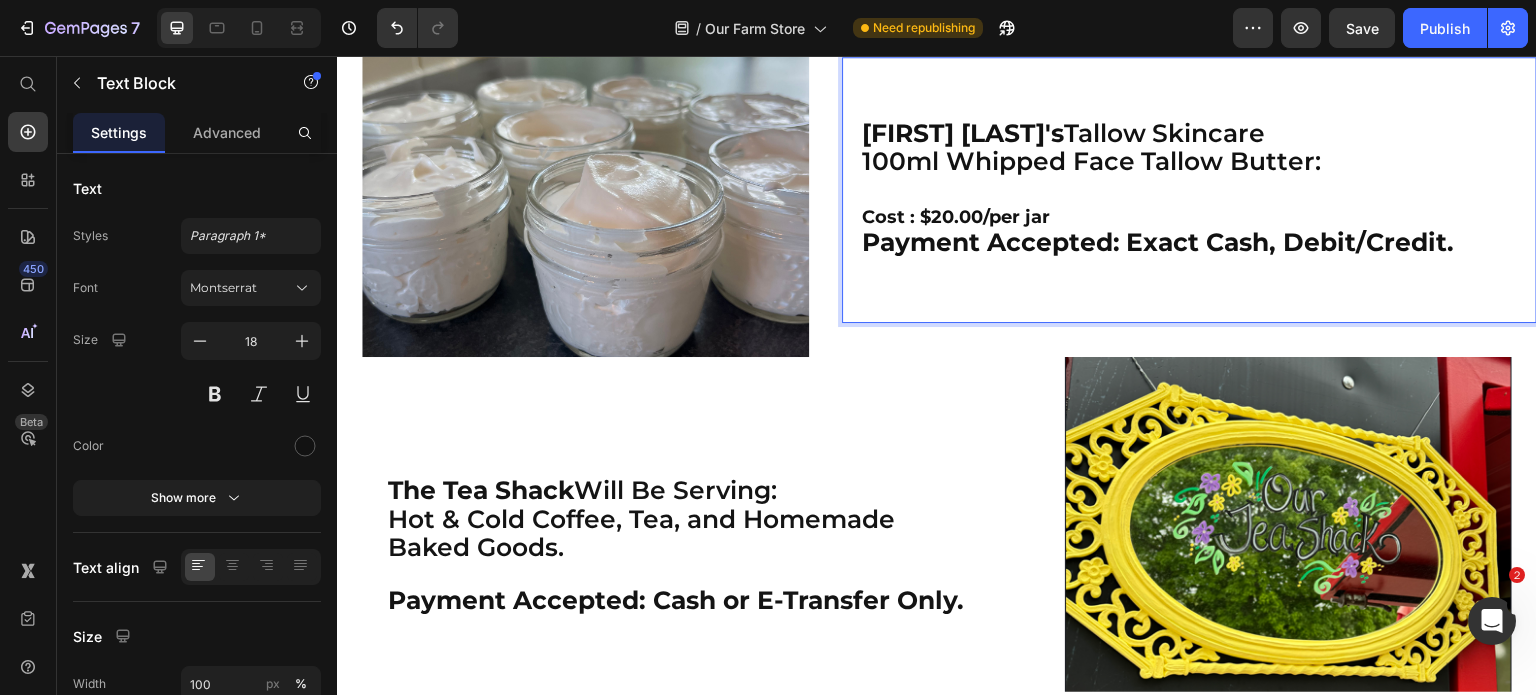 scroll, scrollTop: 1291, scrollLeft: 0, axis: vertical 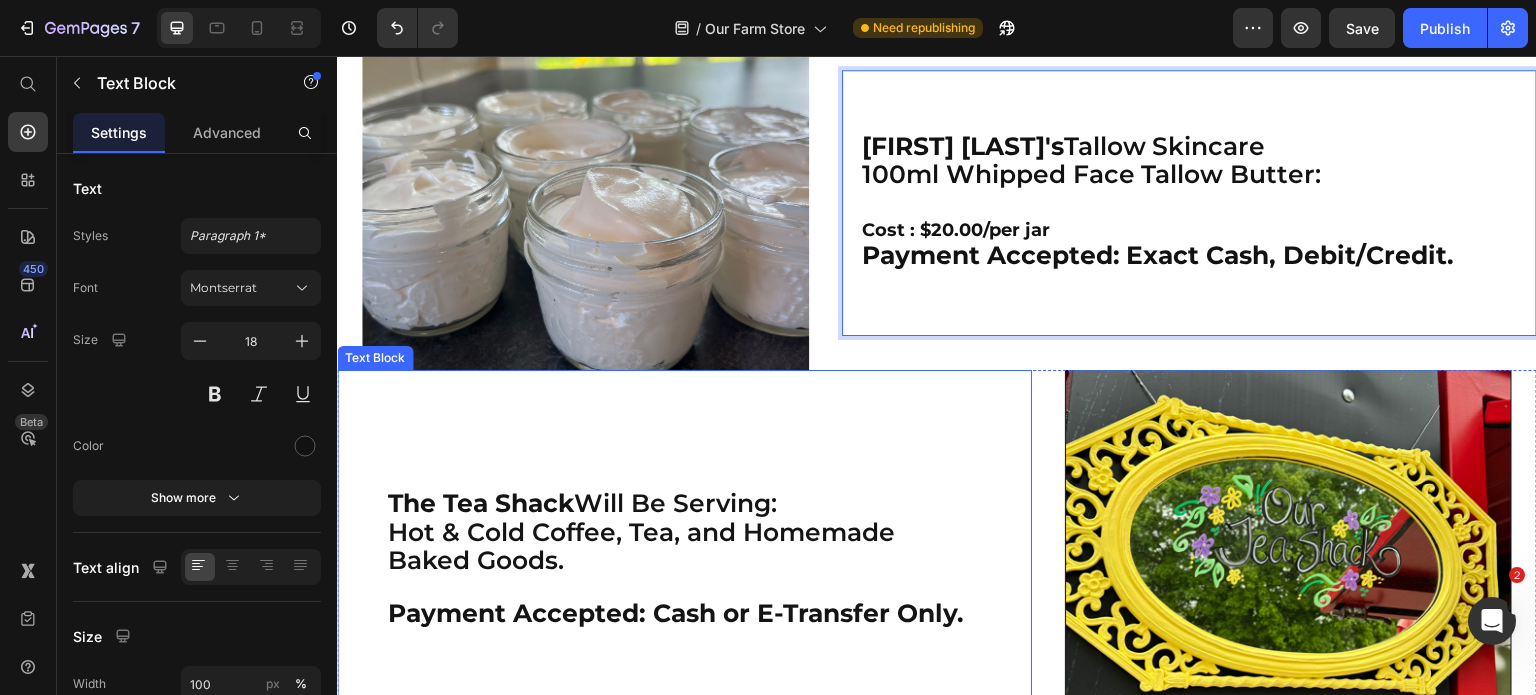click on "The Tea Shack  Will Be Serving:  Hot & Cold Coffee, Tea, and Homemade Baked Goods.  Payment Accepted: Cash or E-Transfer Only." at bounding box center [684, 547] 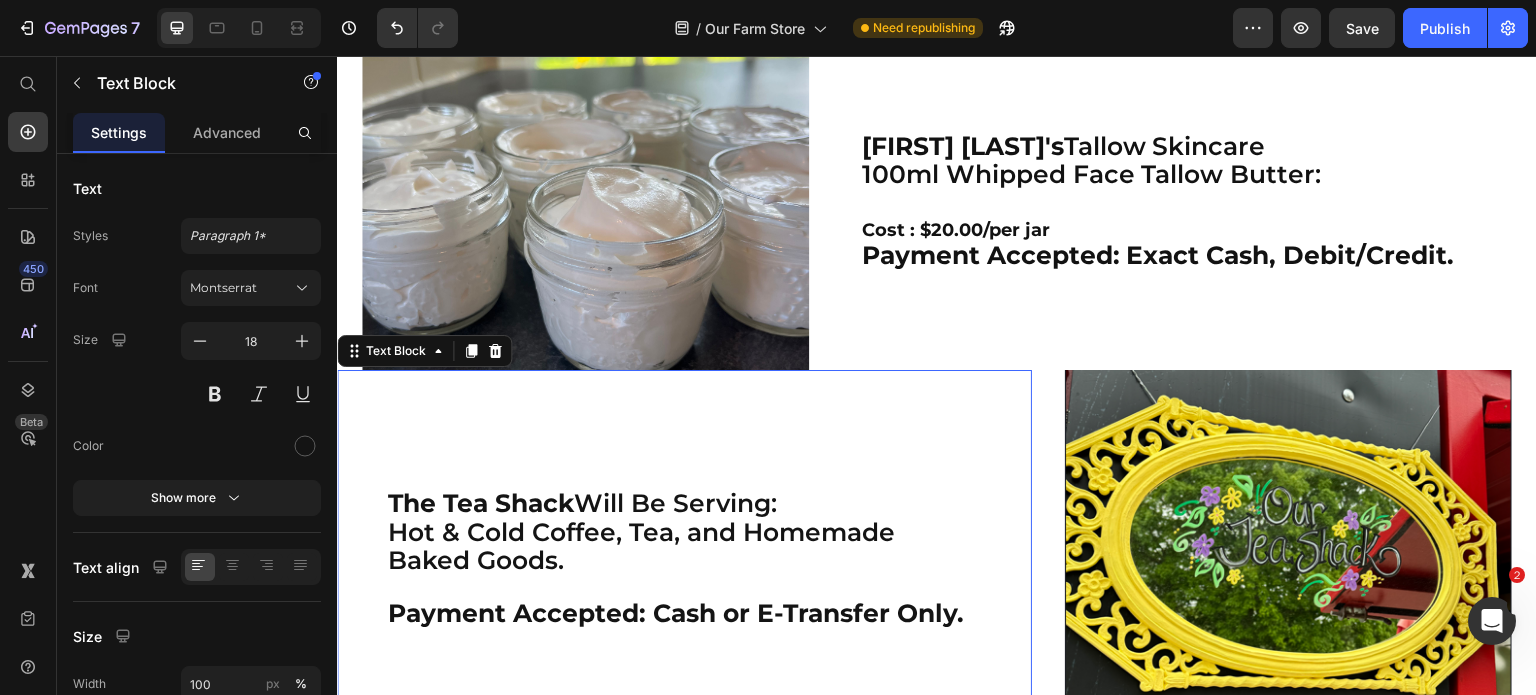 scroll, scrollTop: 1485, scrollLeft: 0, axis: vertical 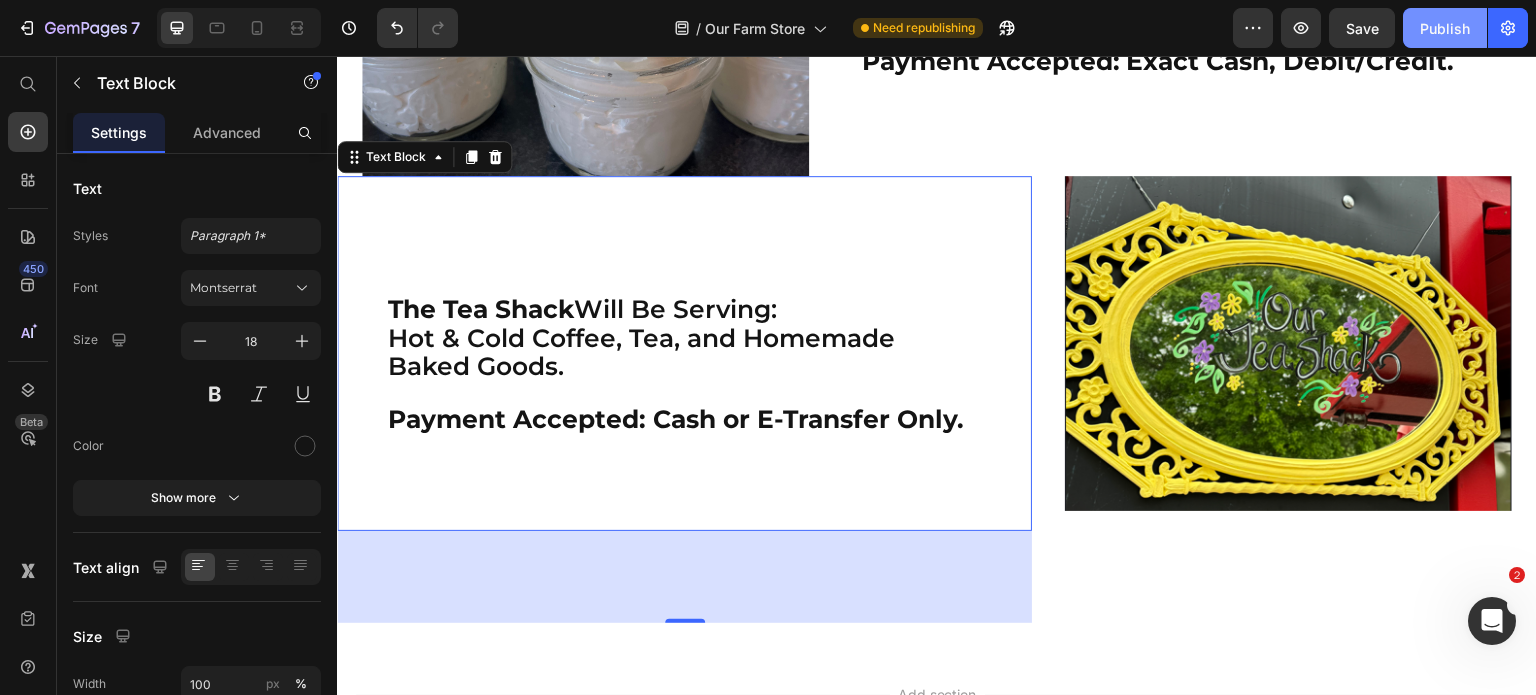 click on "Publish" at bounding box center [1445, 28] 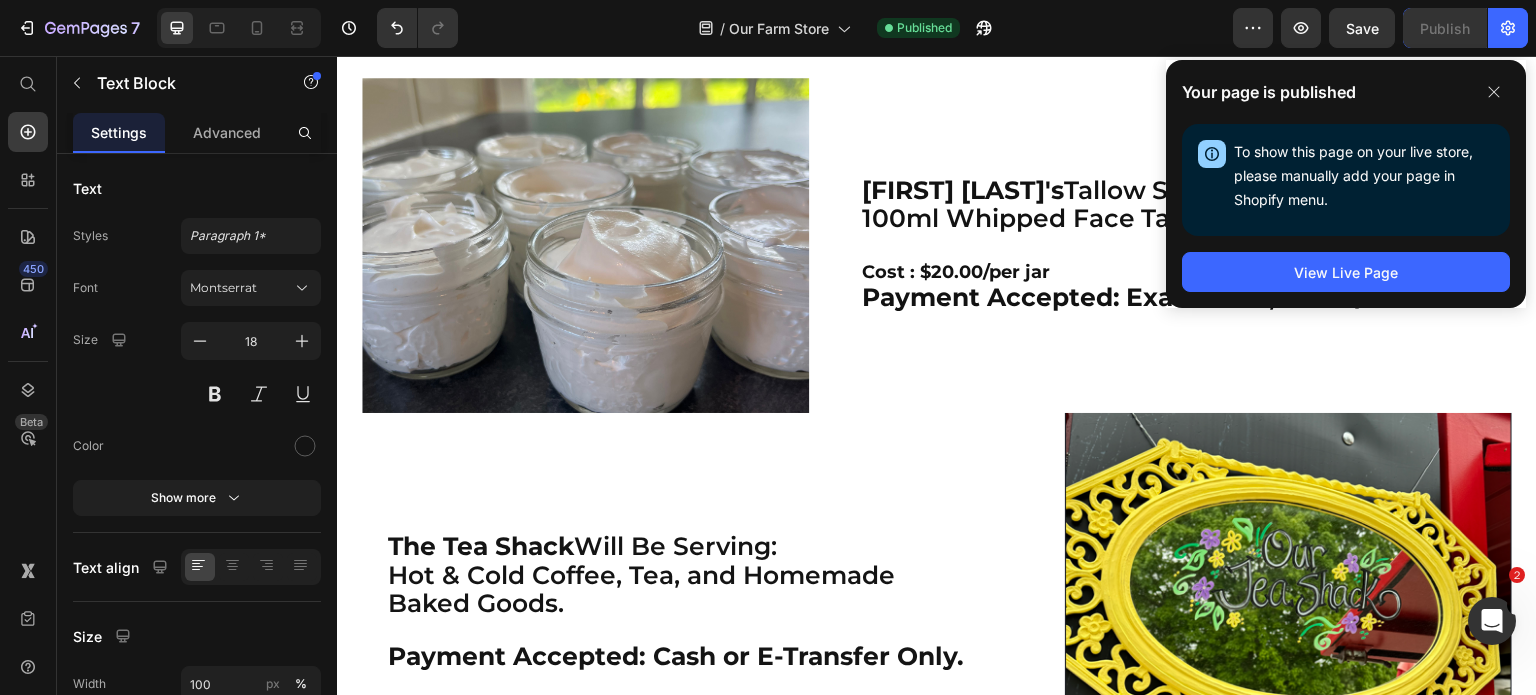 scroll, scrollTop: 1300, scrollLeft: 0, axis: vertical 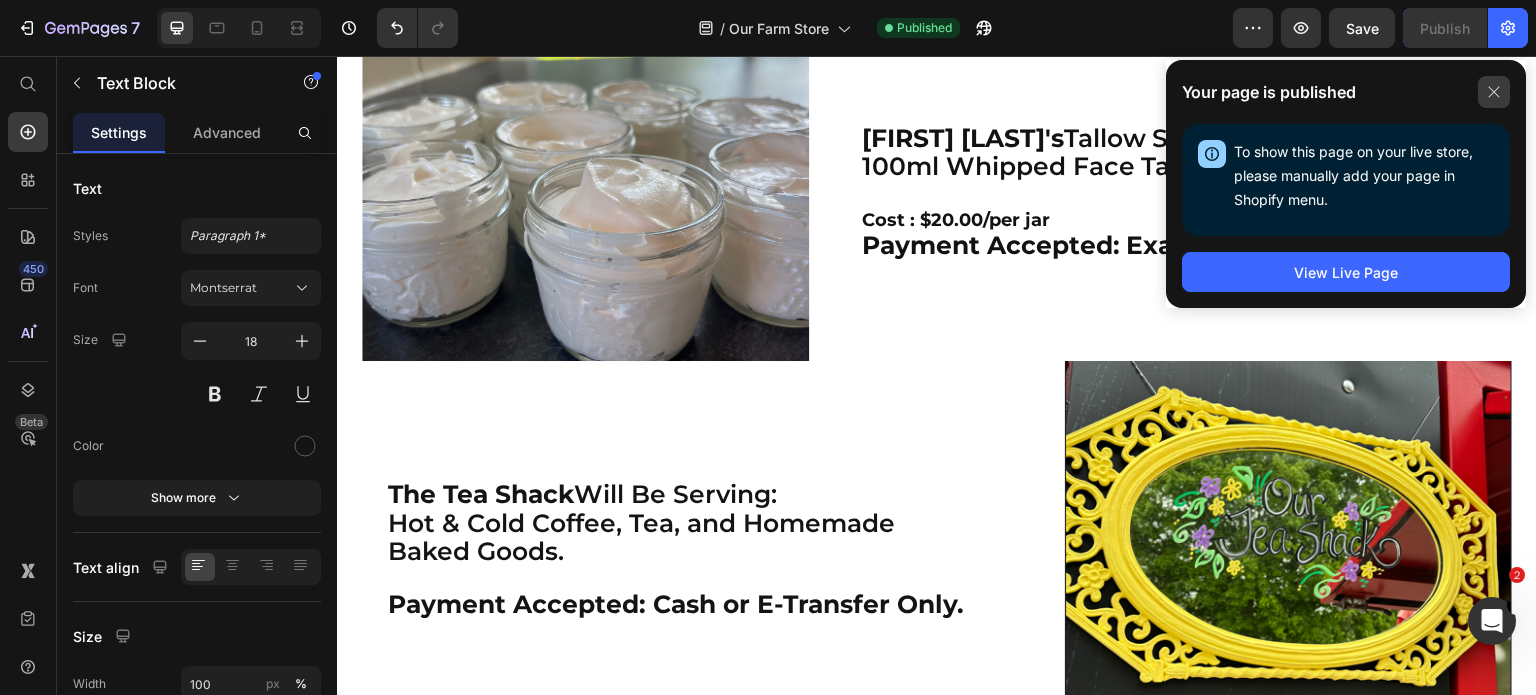 click 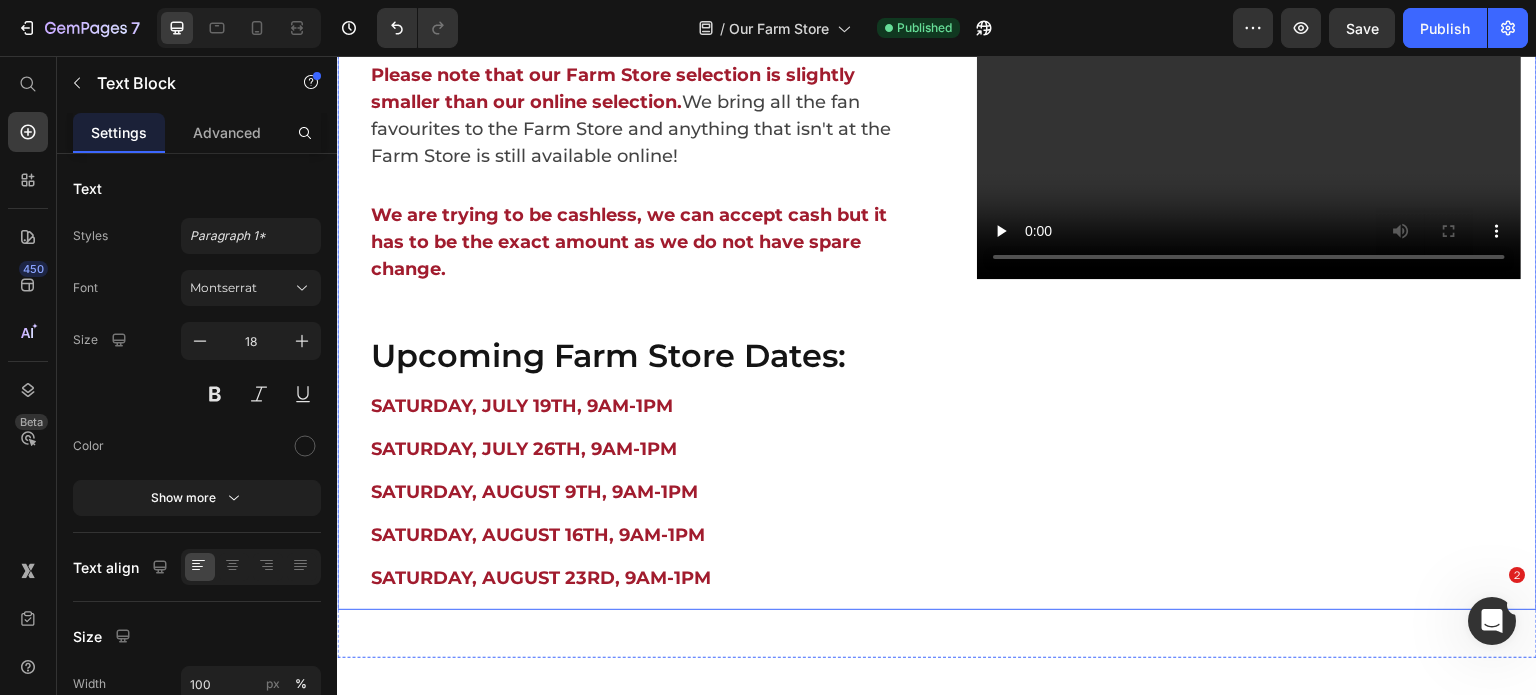 scroll, scrollTop: 500, scrollLeft: 0, axis: vertical 